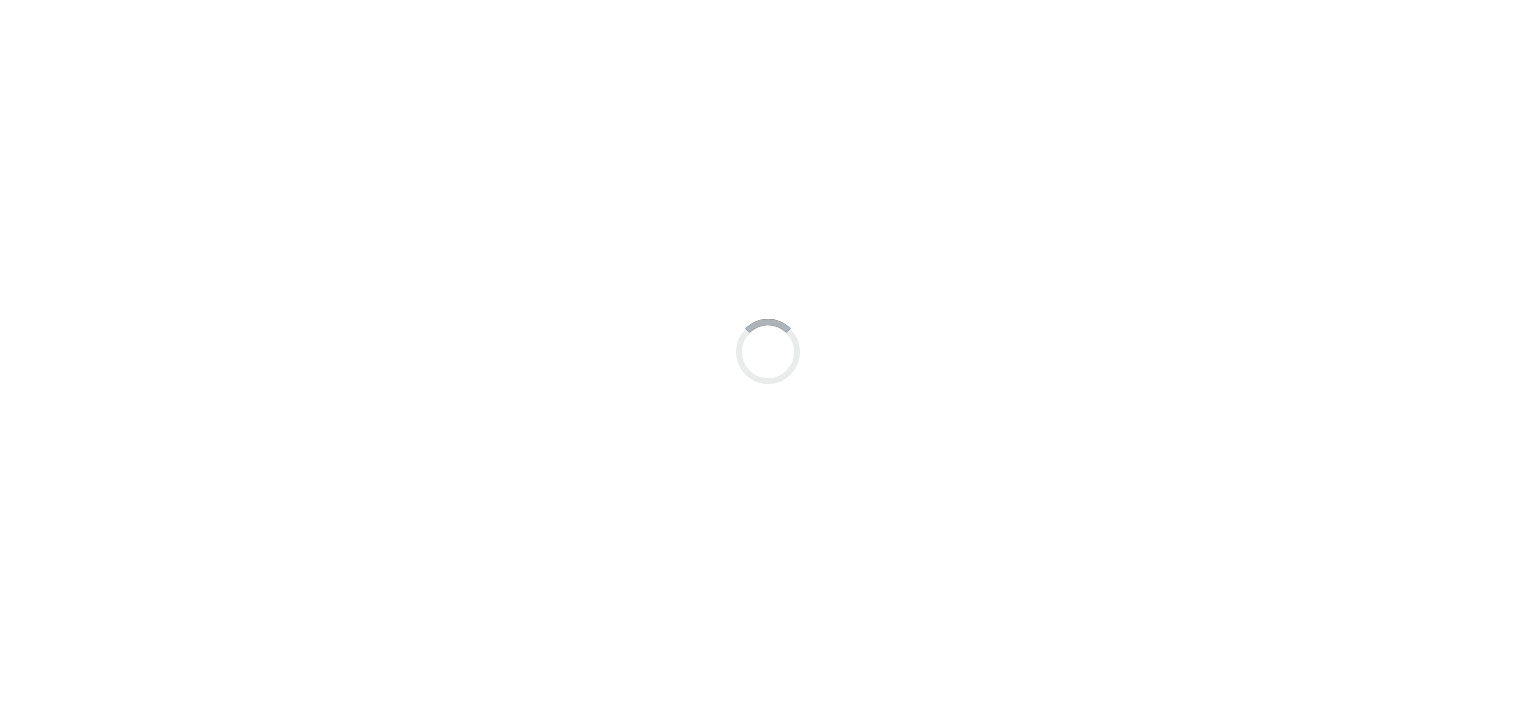 scroll, scrollTop: 0, scrollLeft: 0, axis: both 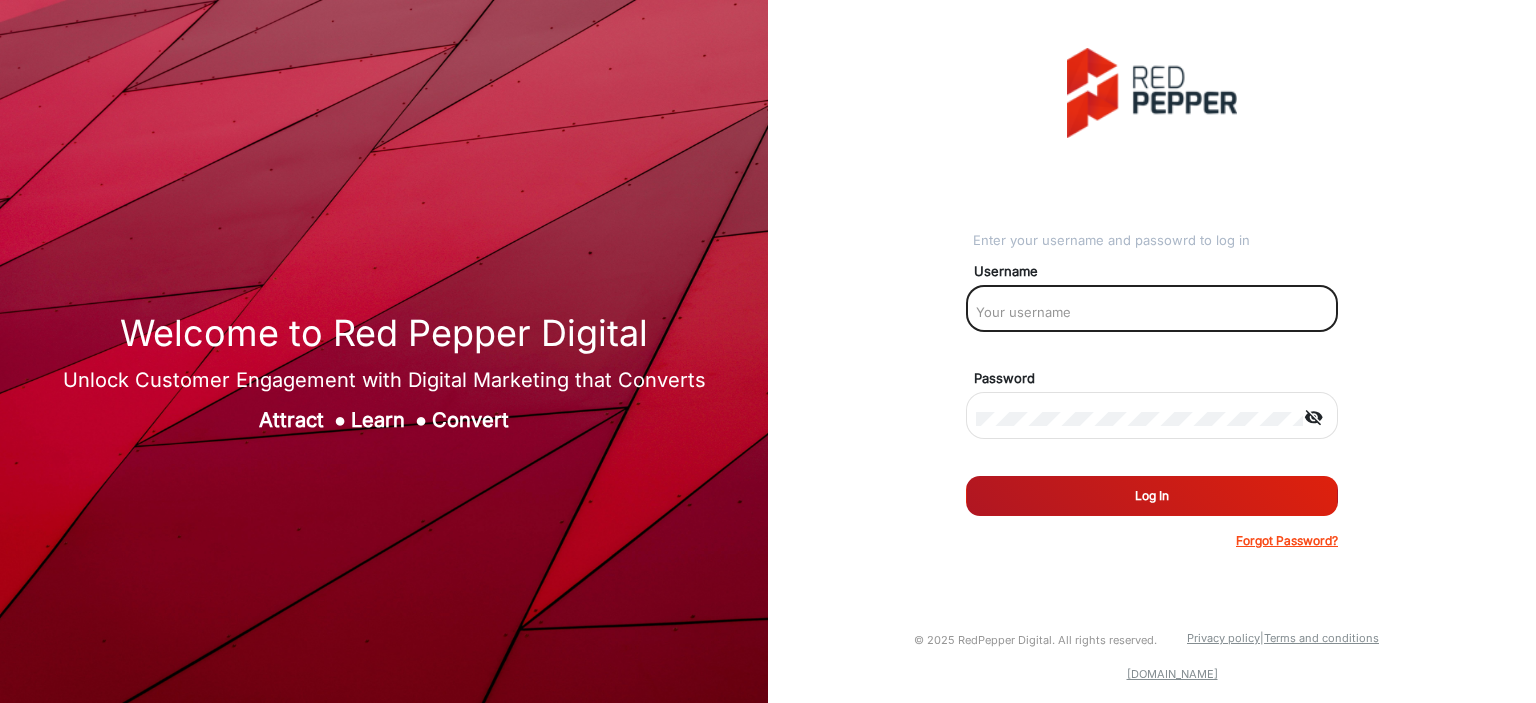click 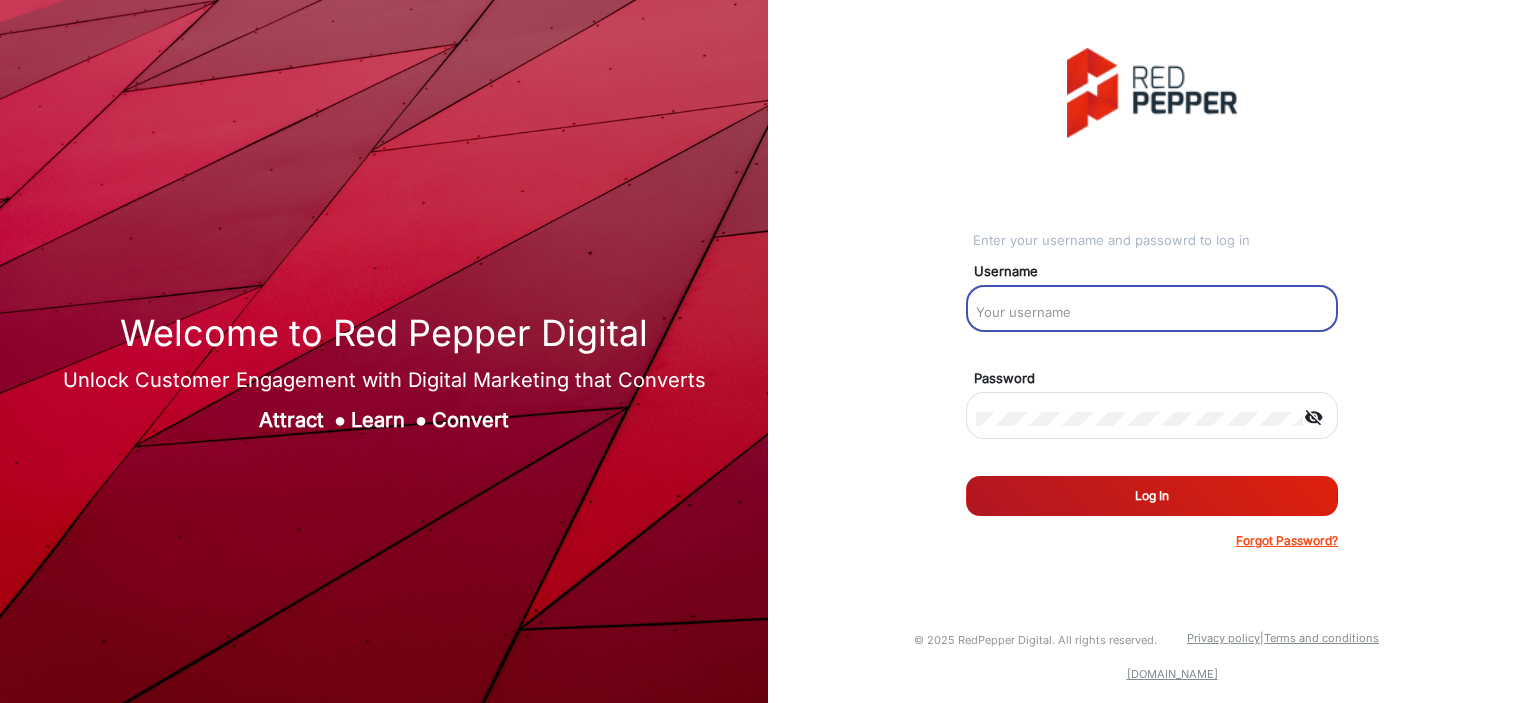 click at bounding box center [1152, 312] 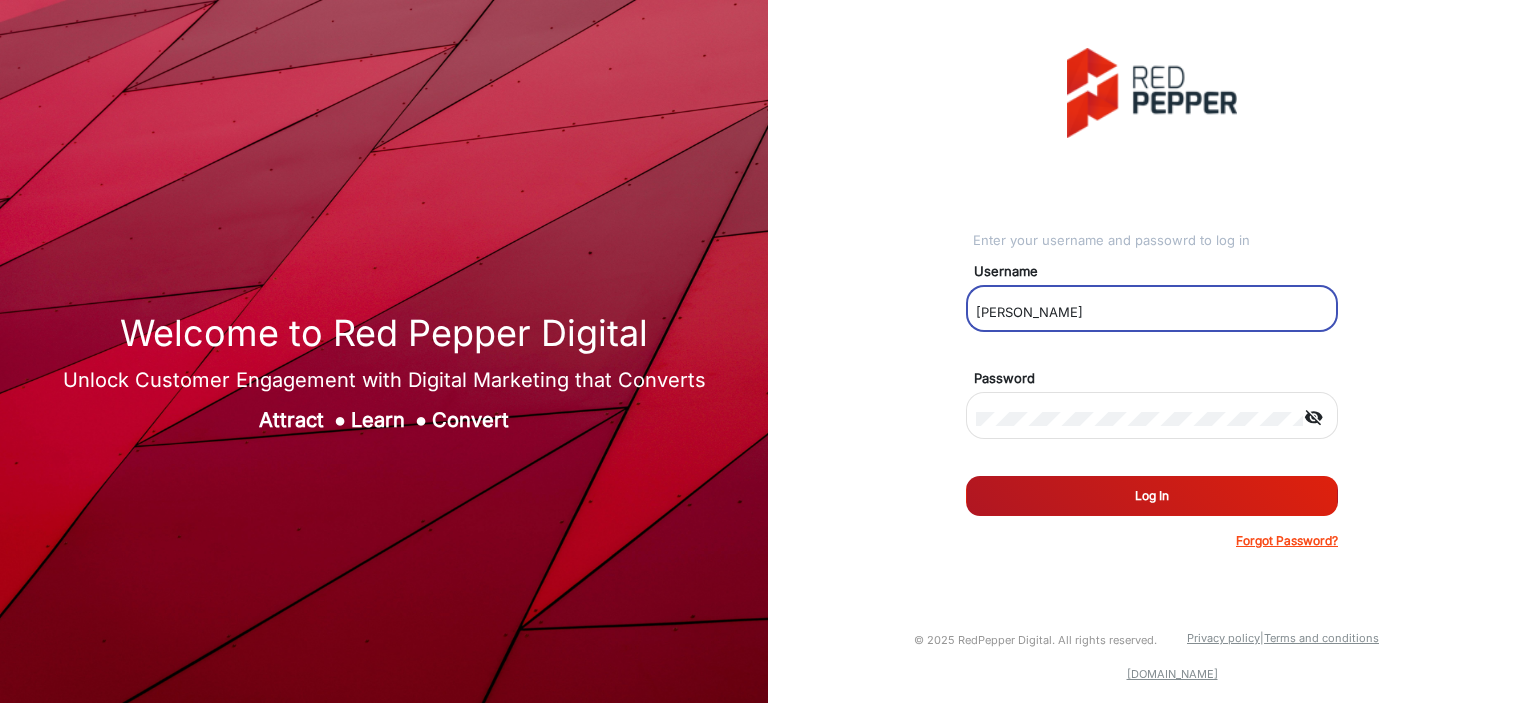 click on "Log In" 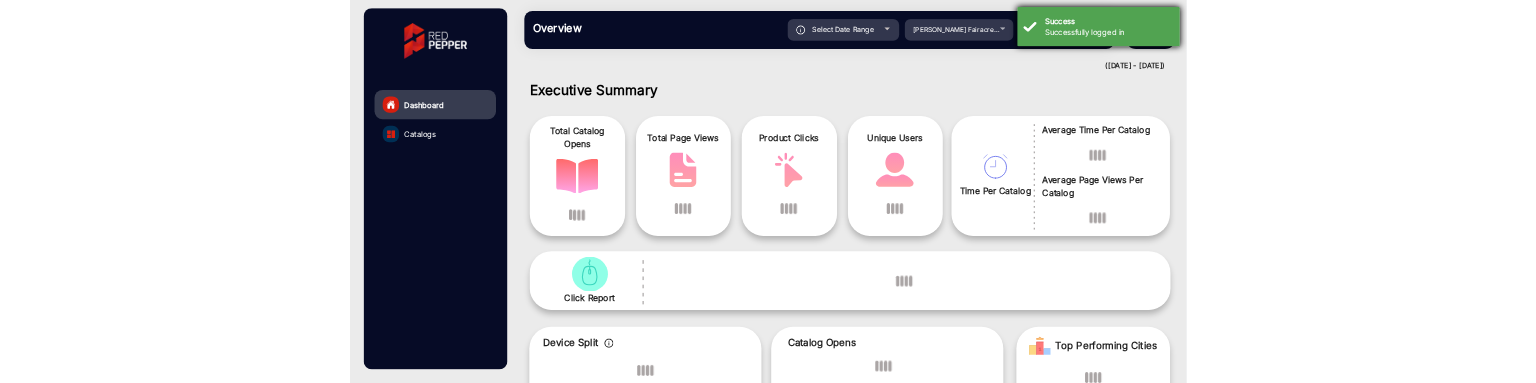scroll, scrollTop: 15, scrollLeft: 0, axis: vertical 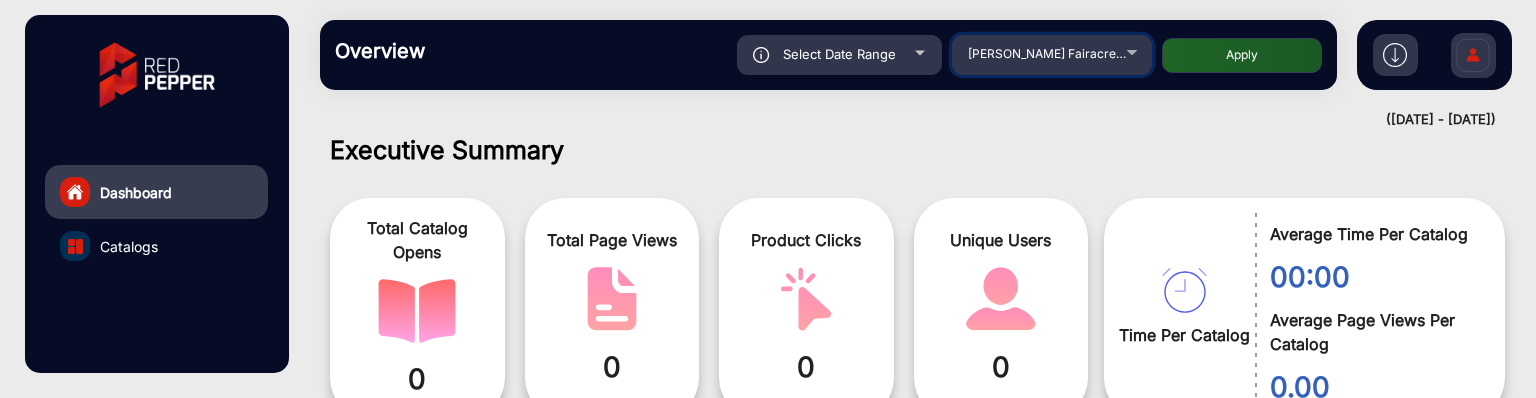 click on "[PERSON_NAME] Fairacre Farms" at bounding box center [1052, 55] 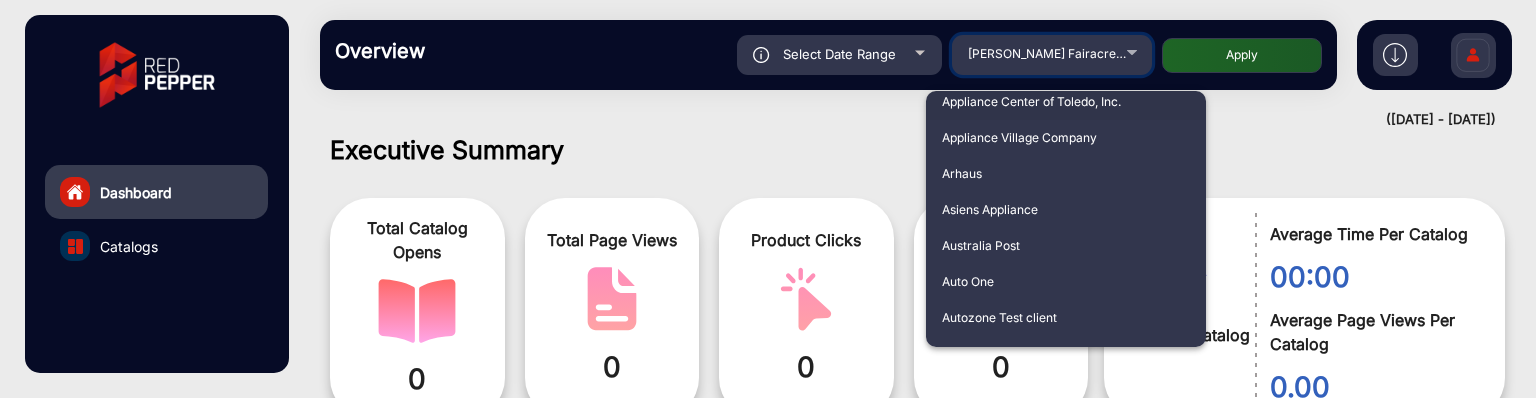 scroll, scrollTop: 100, scrollLeft: 0, axis: vertical 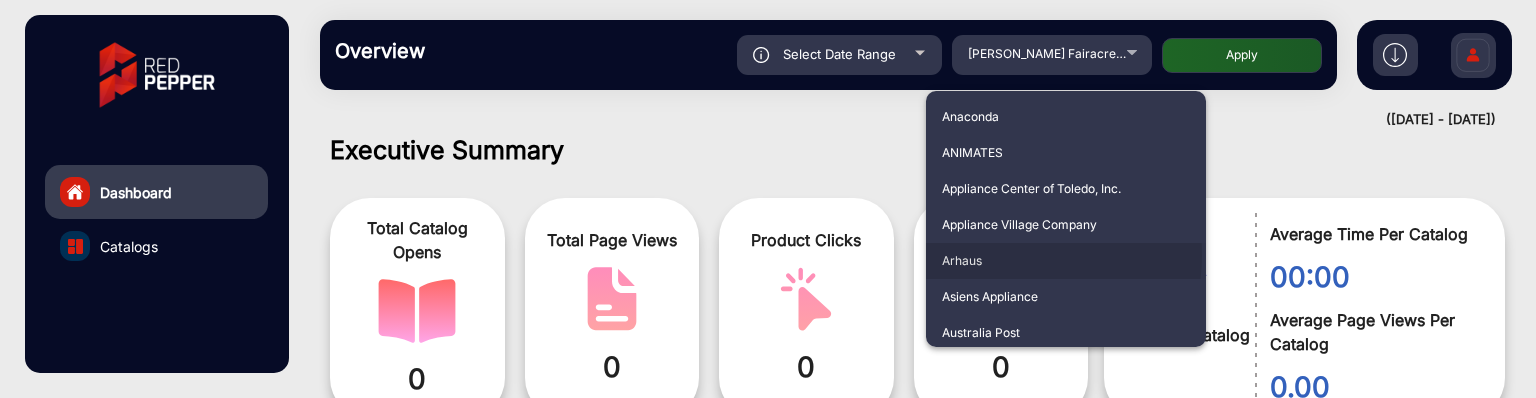 click on "Arhaus" at bounding box center [1066, 261] 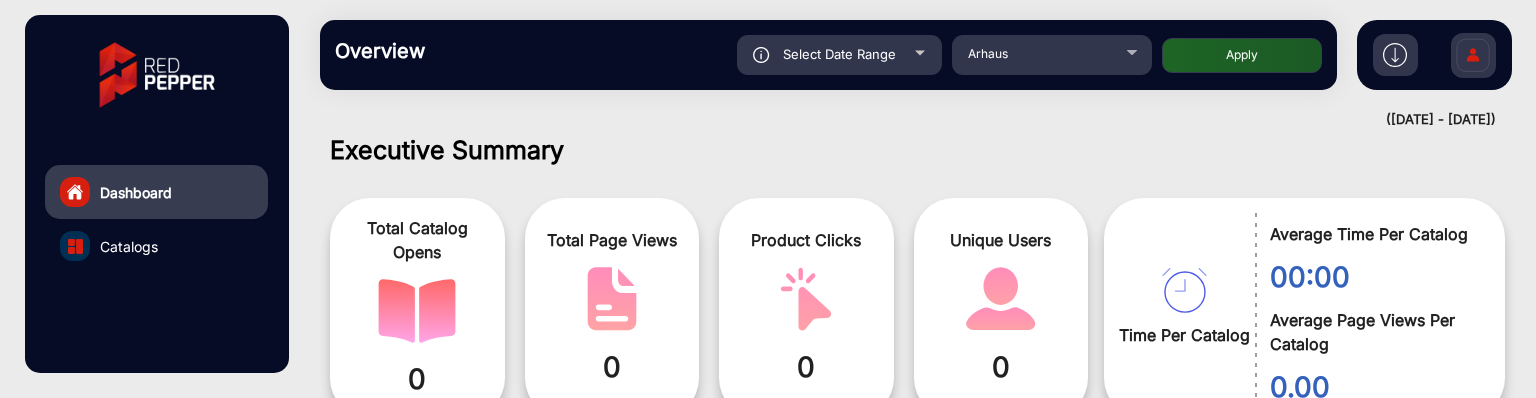 click on "Apply" 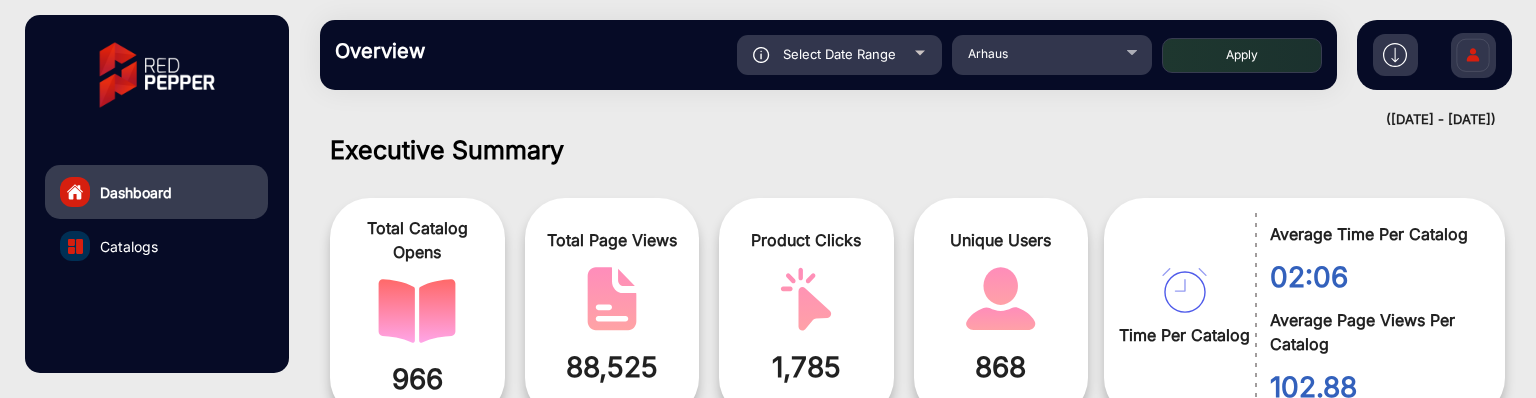 scroll, scrollTop: 999101, scrollLeft: 998828, axis: both 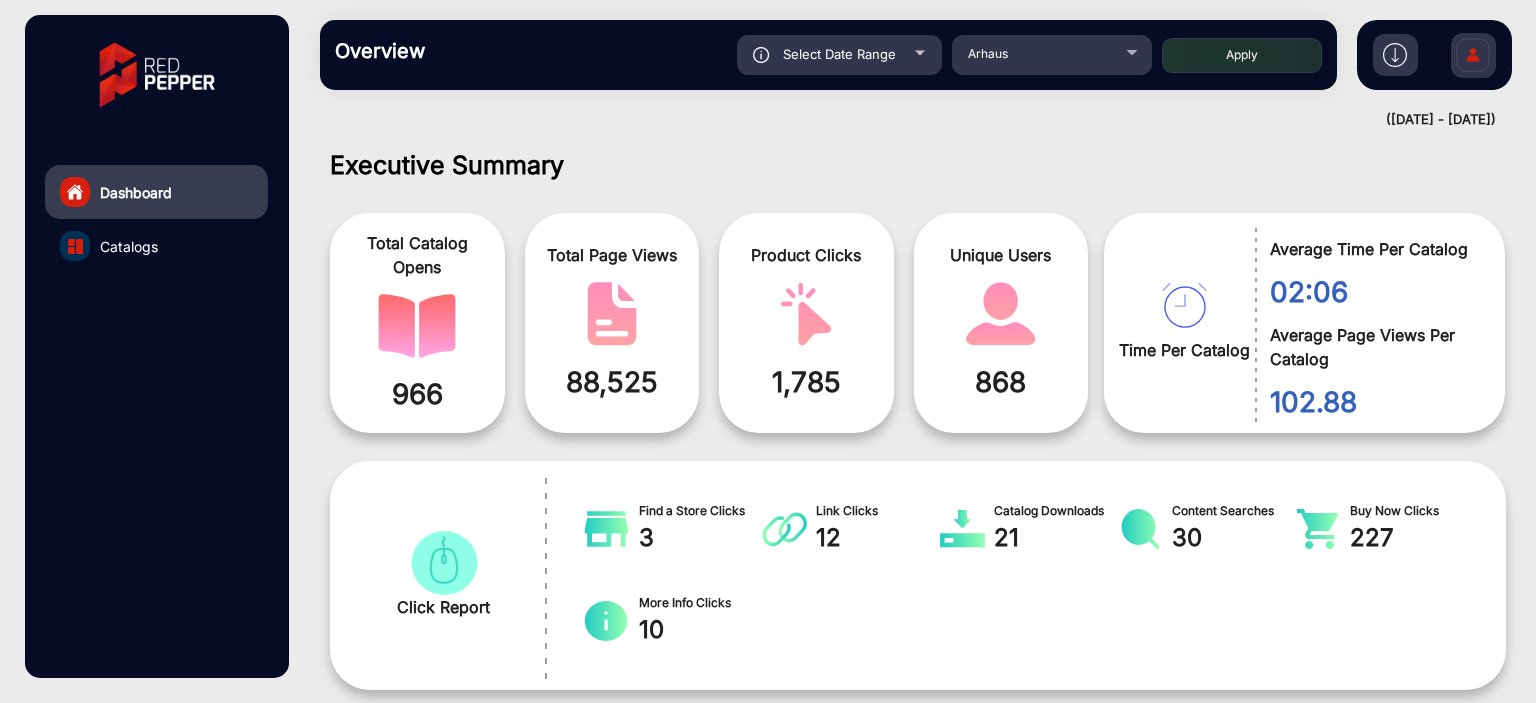 click 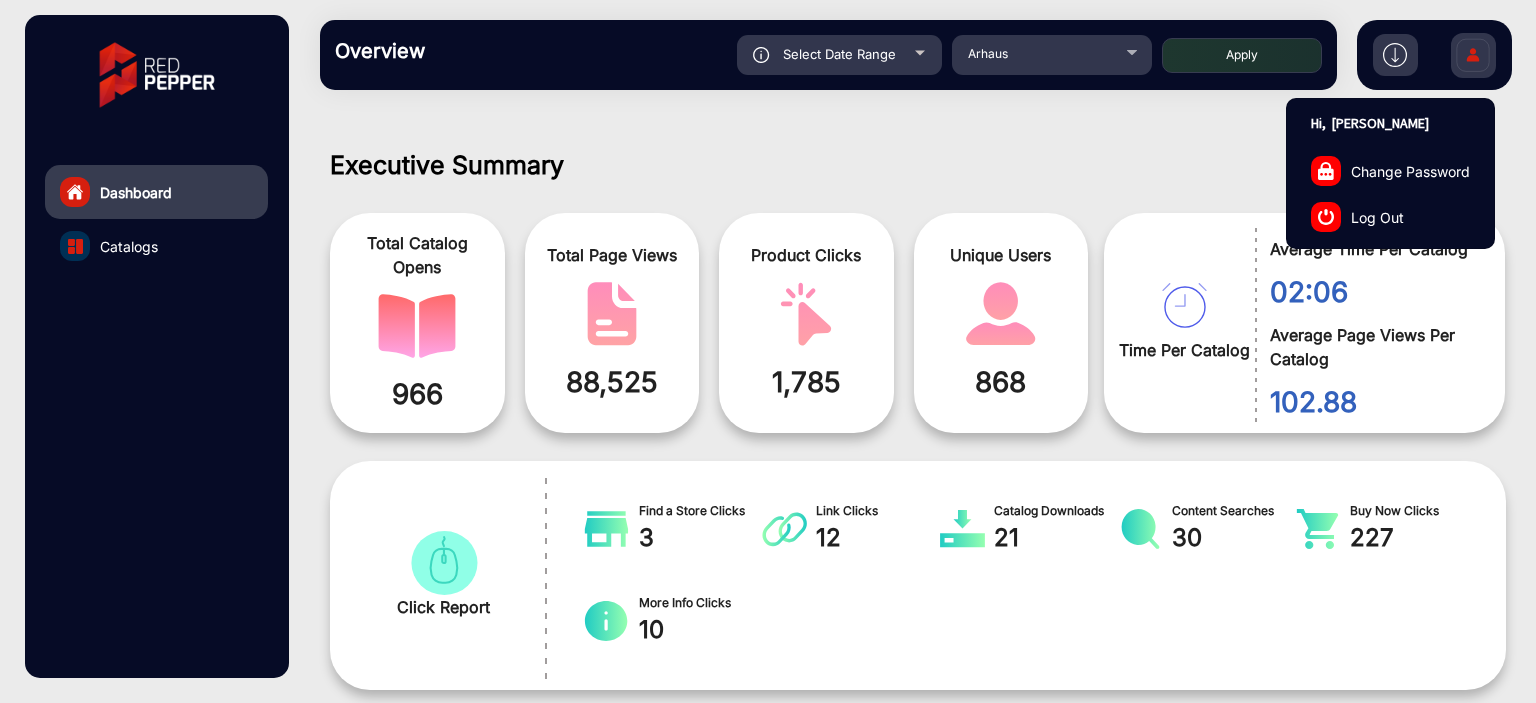 click on "Log Out" 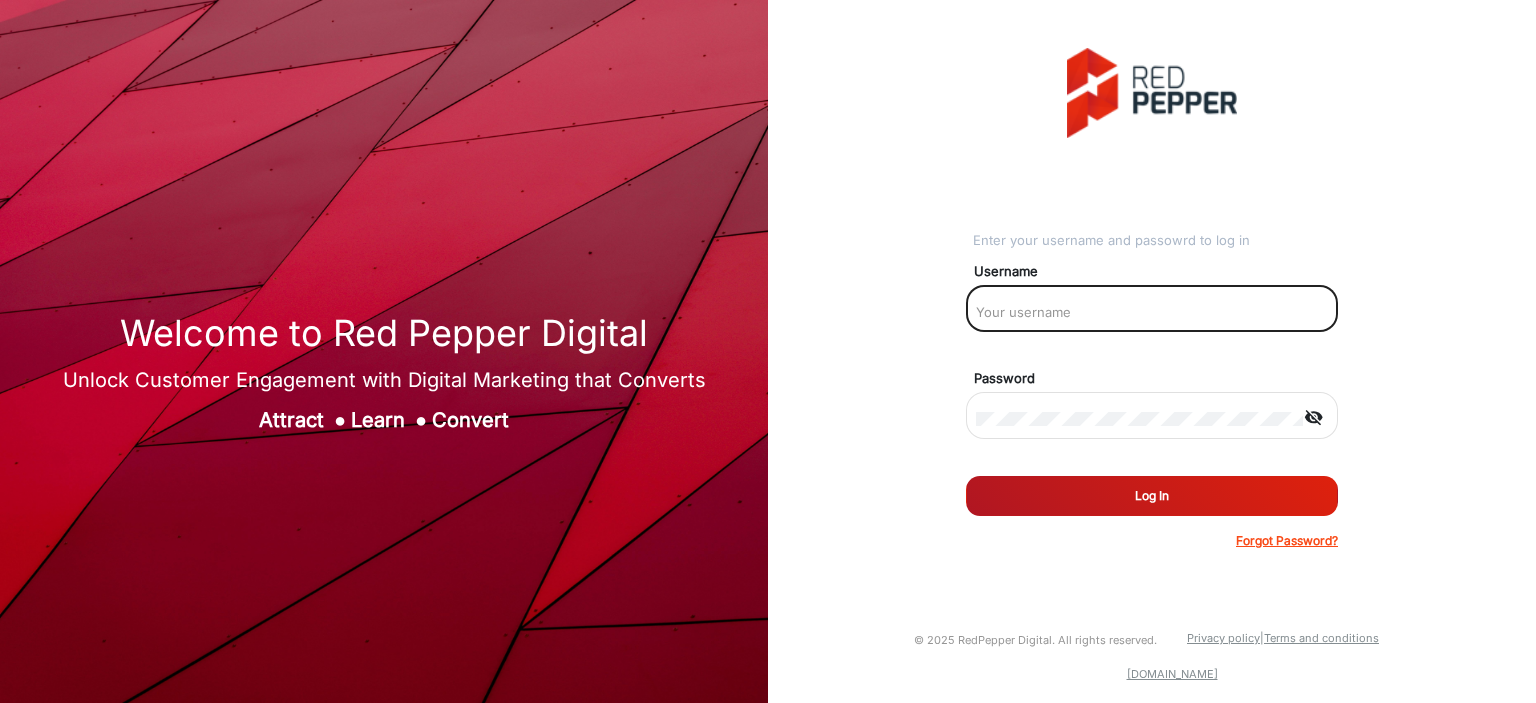 click 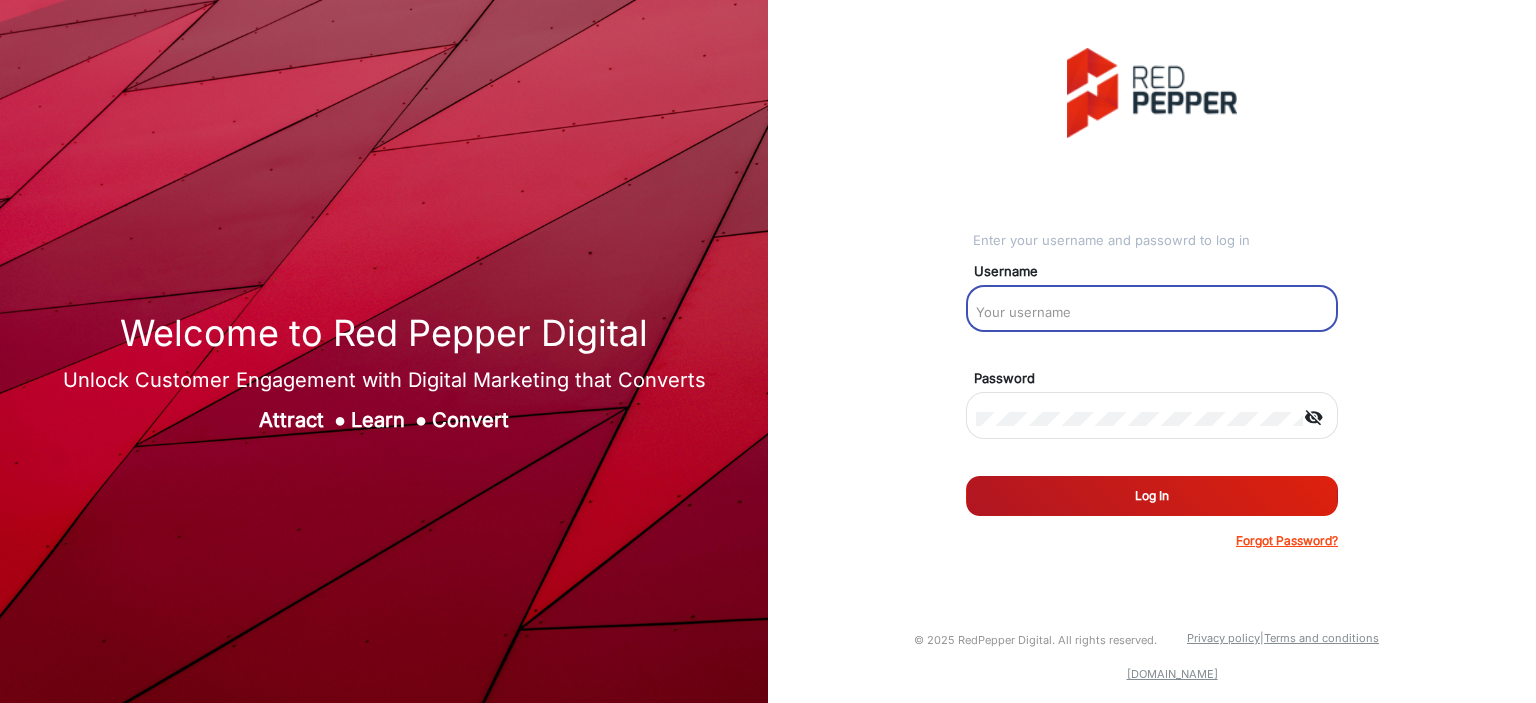 click at bounding box center [1152, 312] 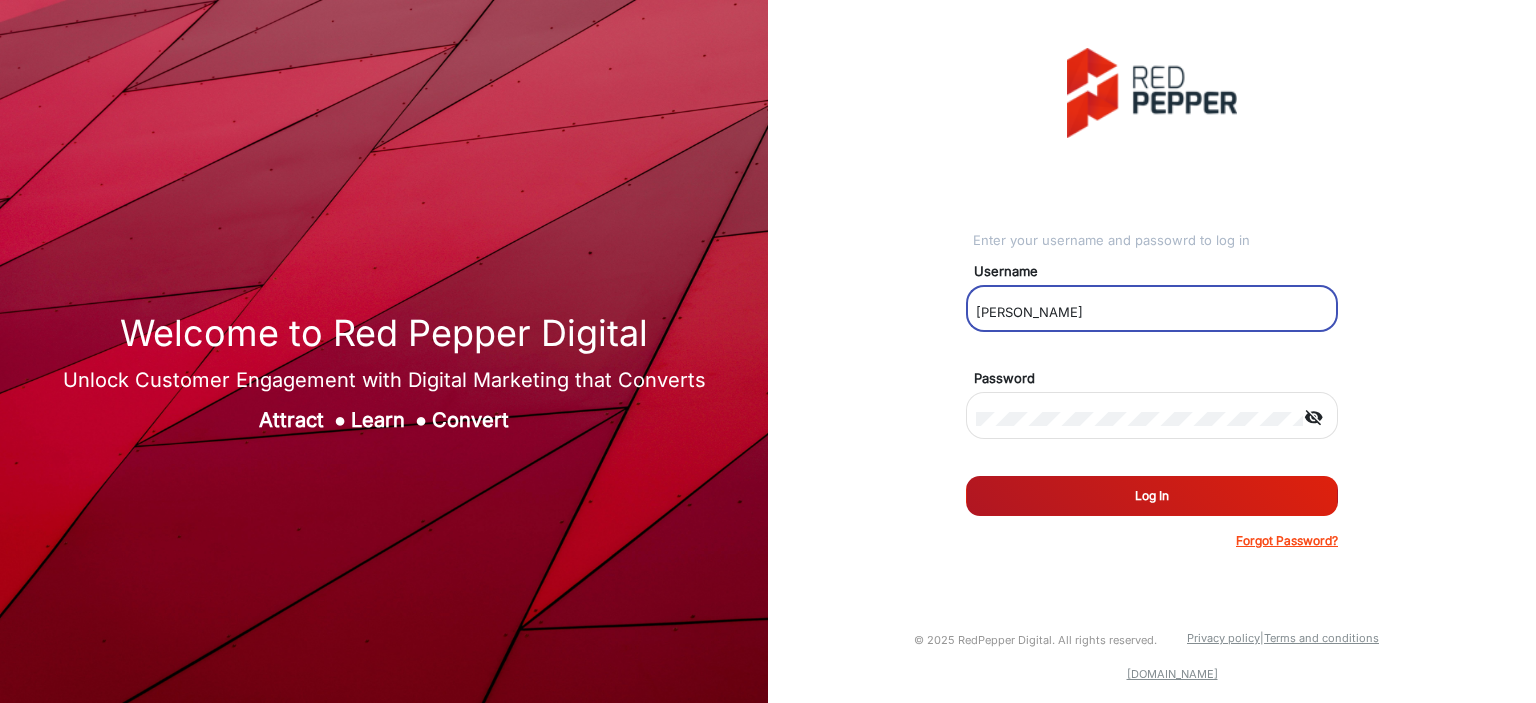 click on "Log In" 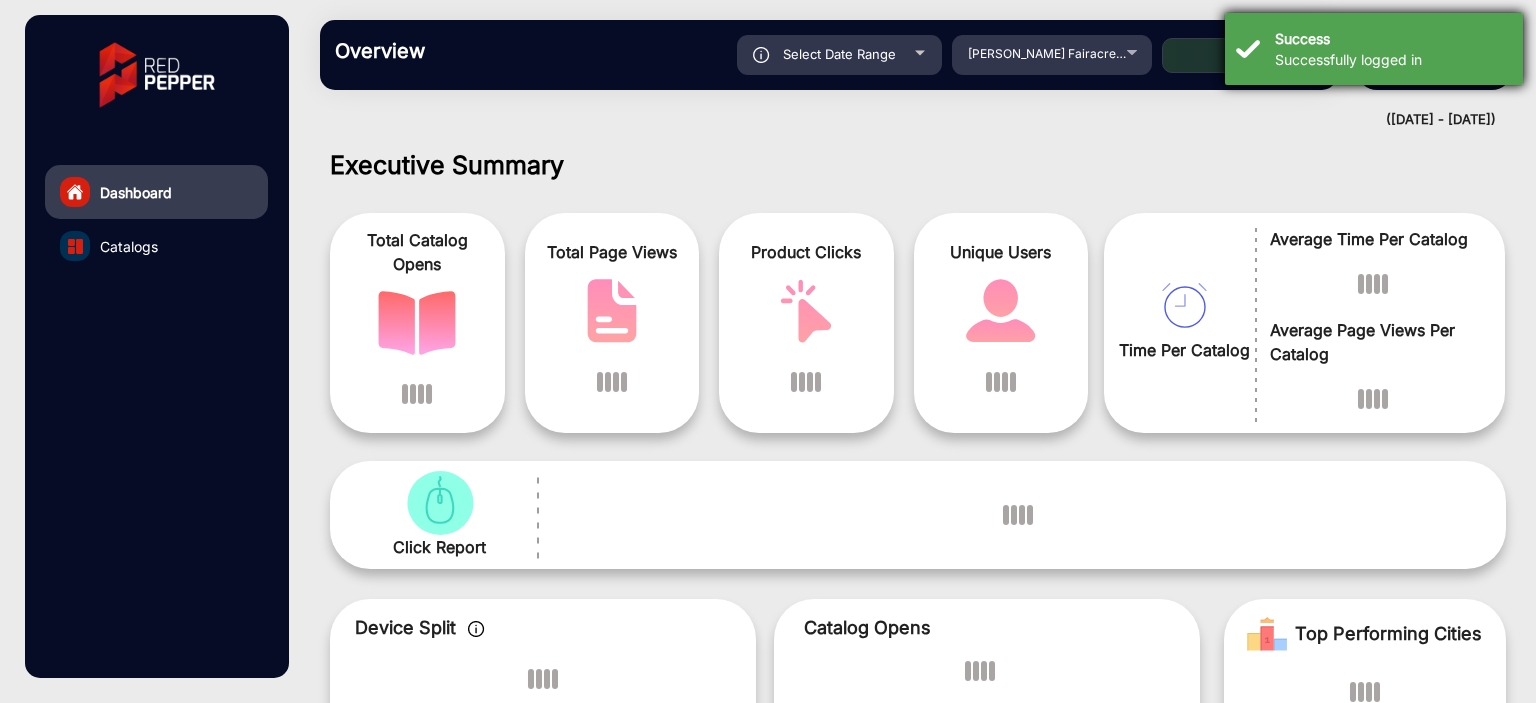 scroll, scrollTop: 15, scrollLeft: 0, axis: vertical 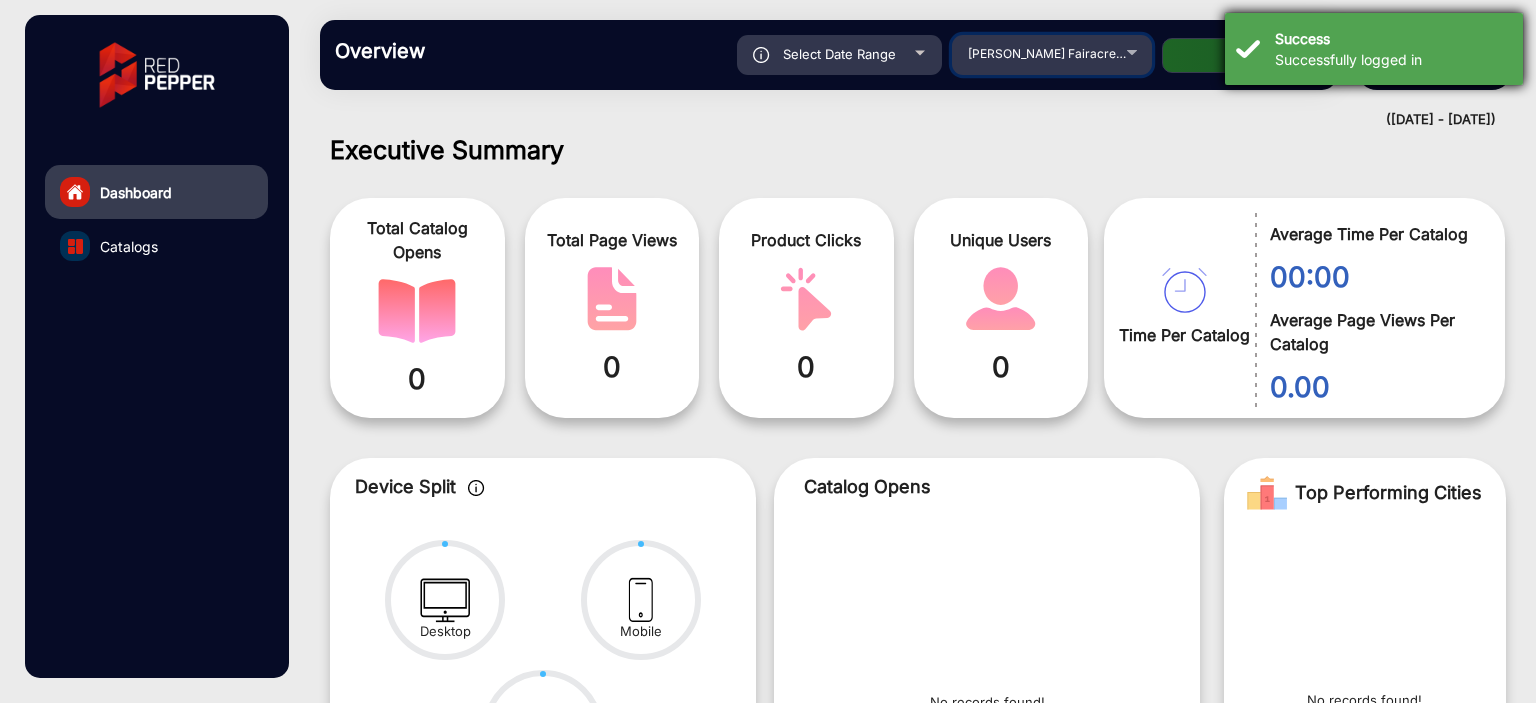 click on "[PERSON_NAME] Fairacre Farms" at bounding box center (1061, 53) 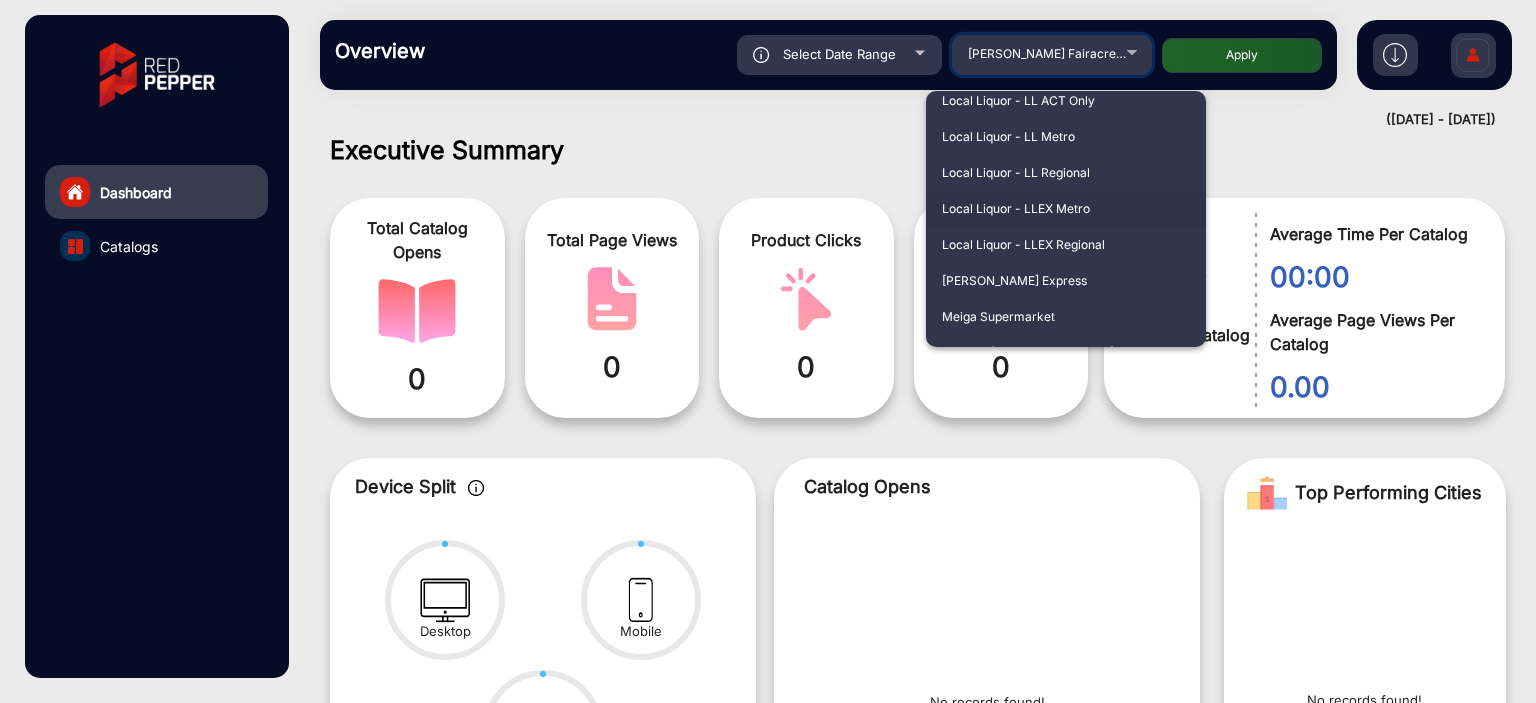 scroll, scrollTop: 2896, scrollLeft: 0, axis: vertical 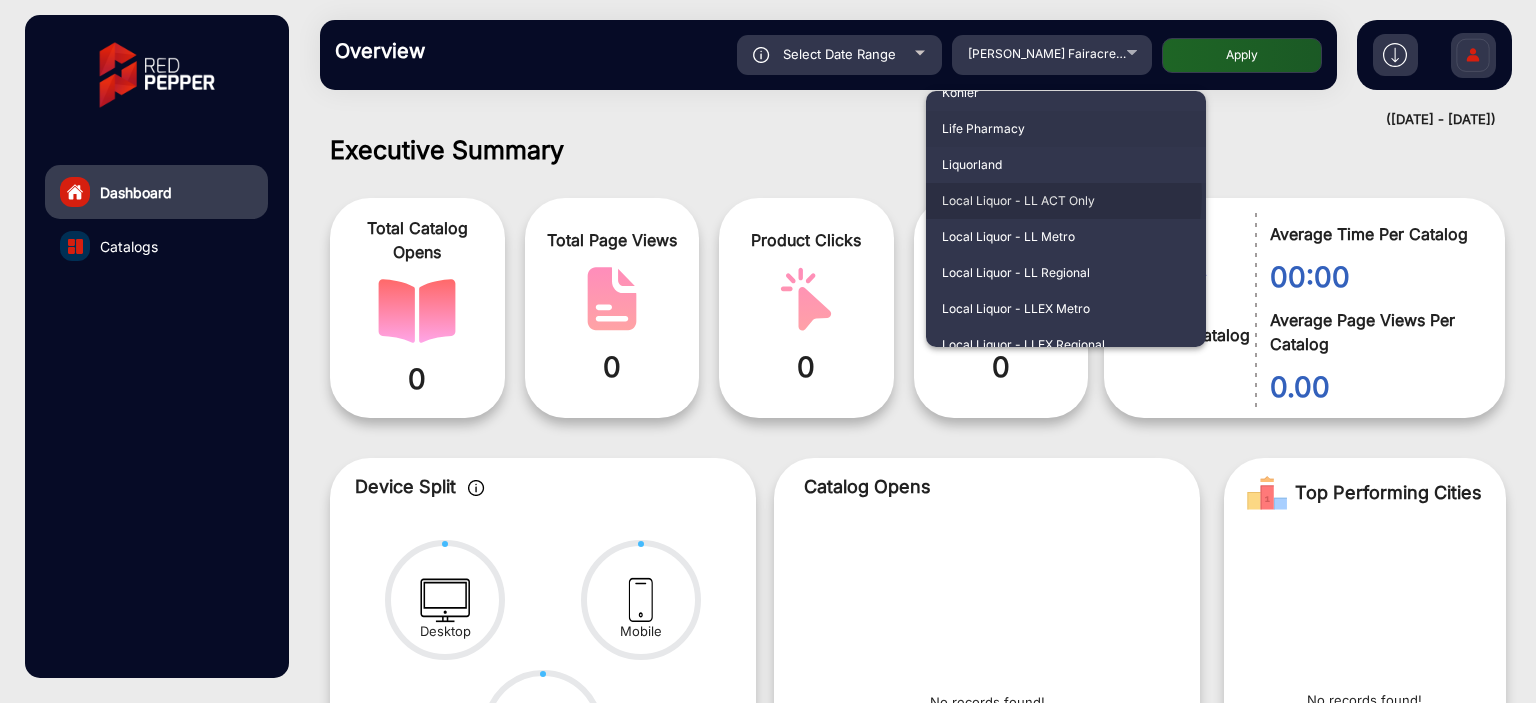 click on "Local Liquor - LL ACT Only" at bounding box center [1066, 201] 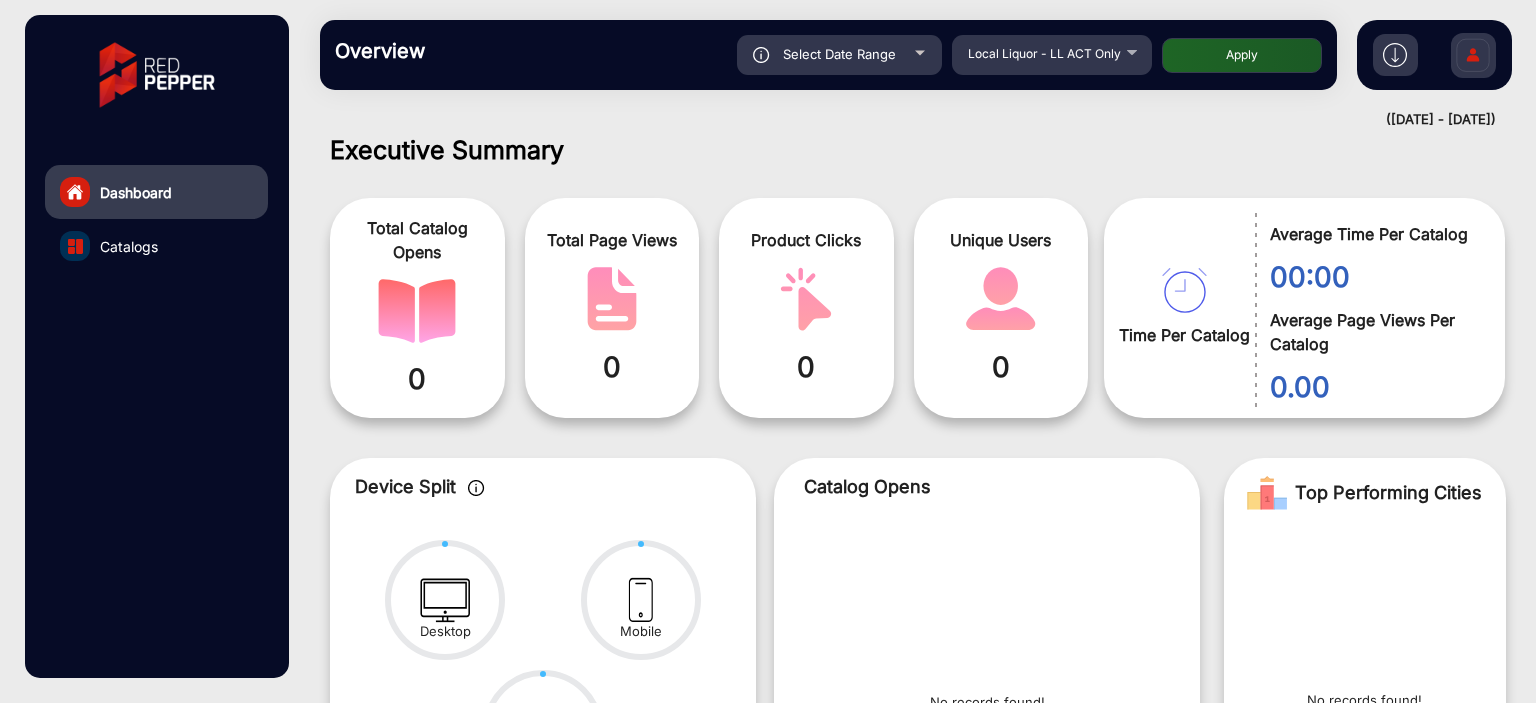 click on "Apply" 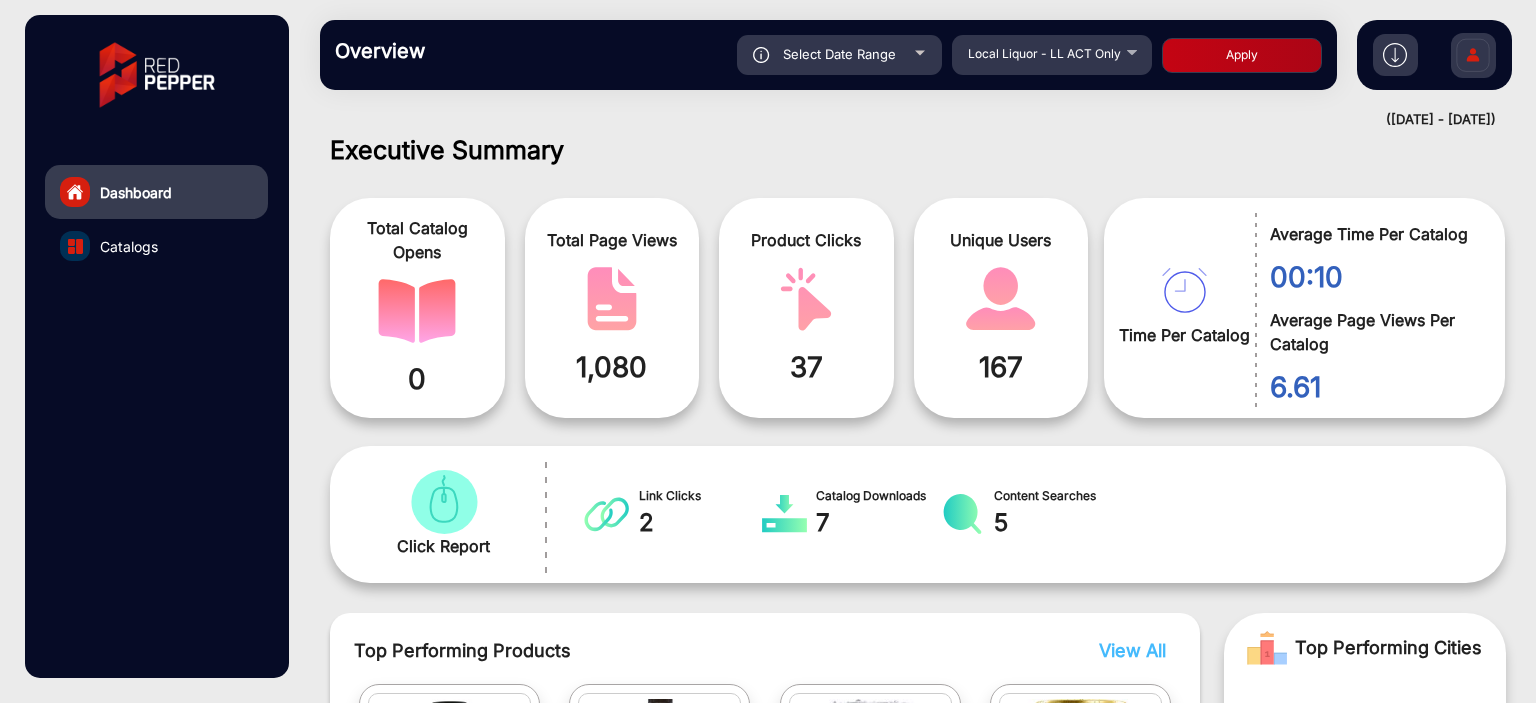 scroll, scrollTop: 999101, scrollLeft: 998828, axis: both 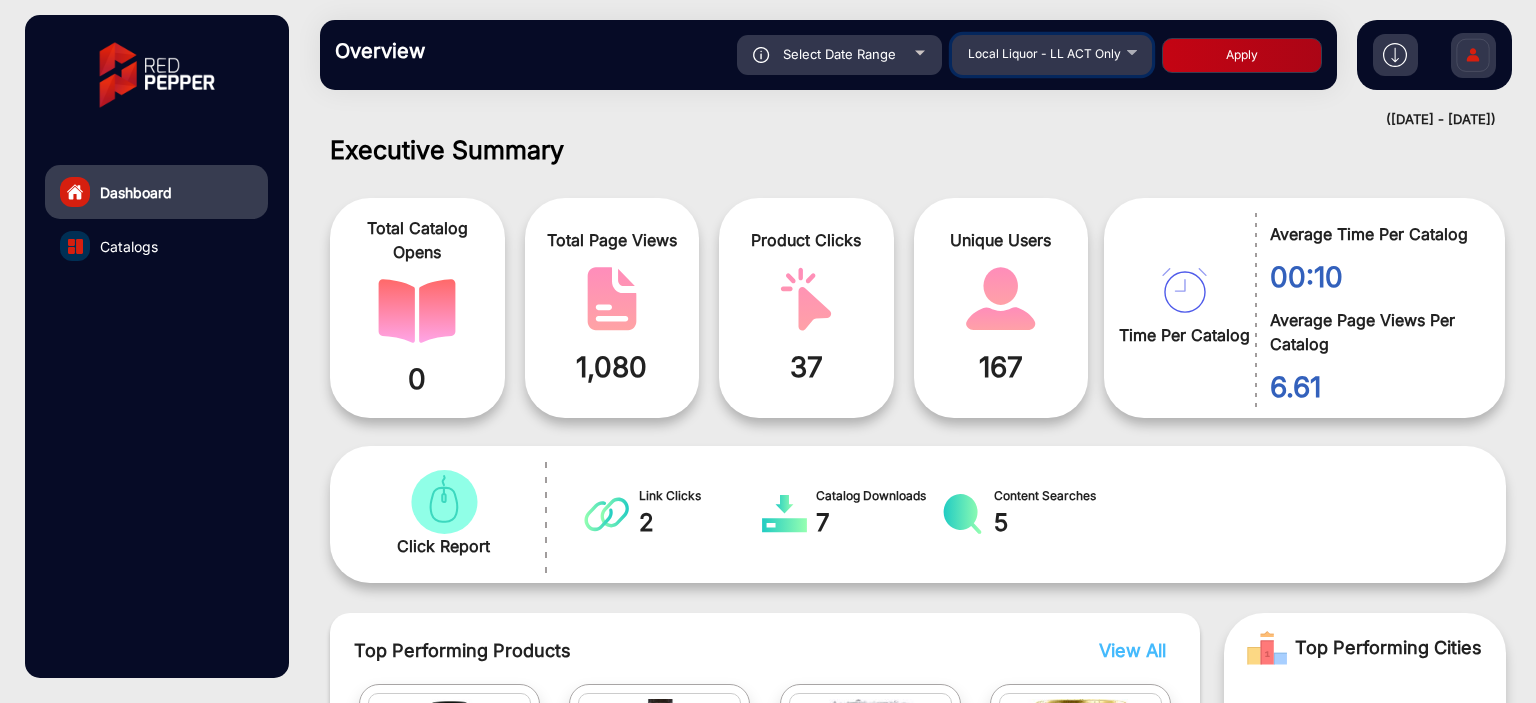 click on "Local Liquor - LL ACT Only" at bounding box center [1044, 53] 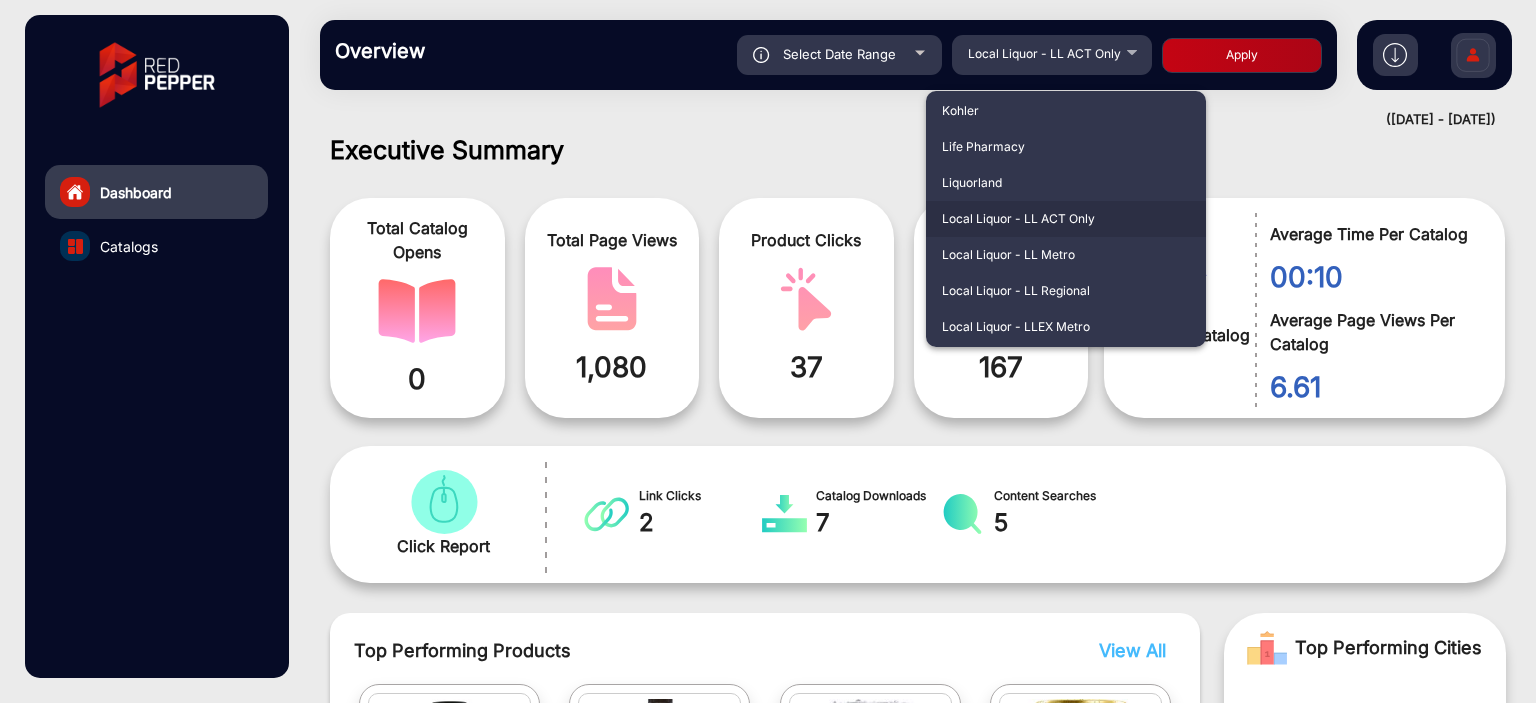 click at bounding box center (768, 351) 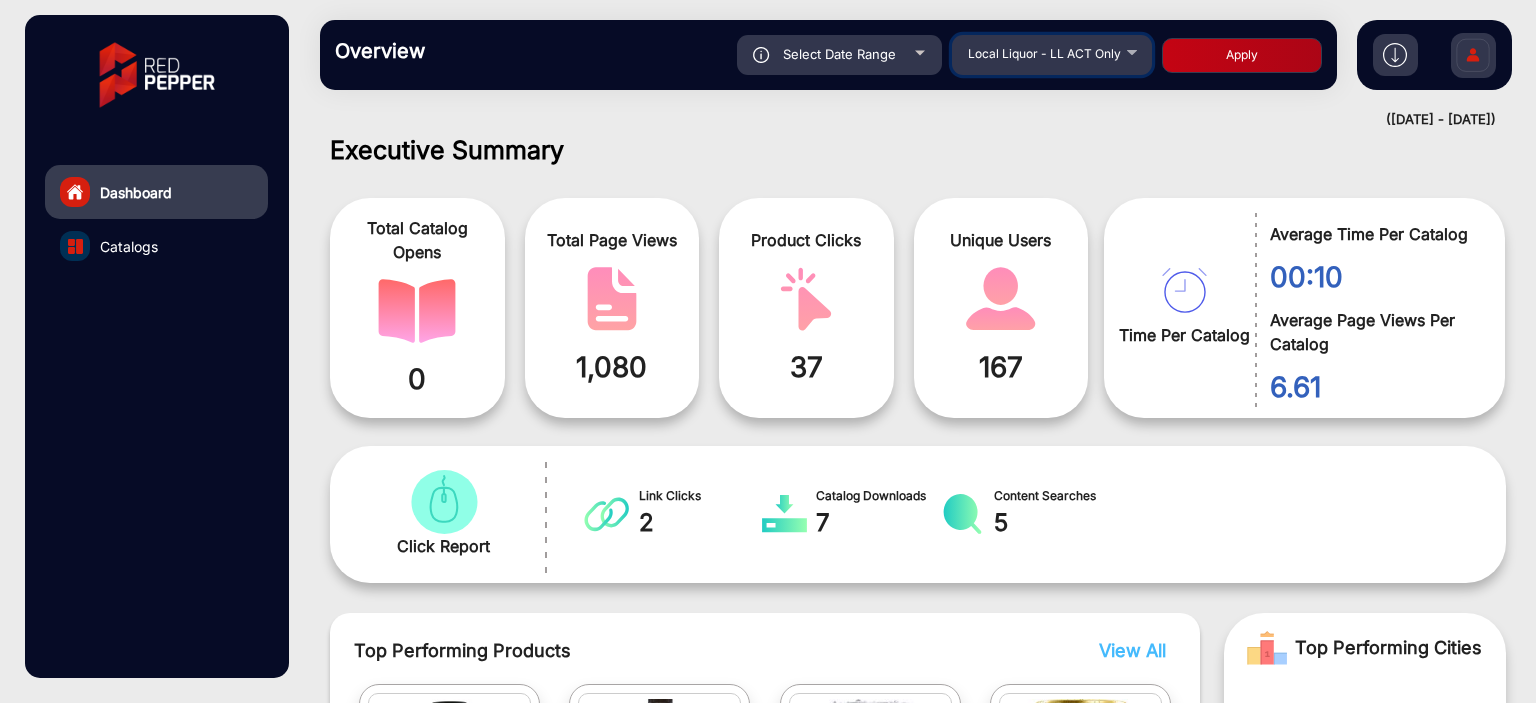 click on "Local Liquor - LL ACT Only" at bounding box center (1044, 53) 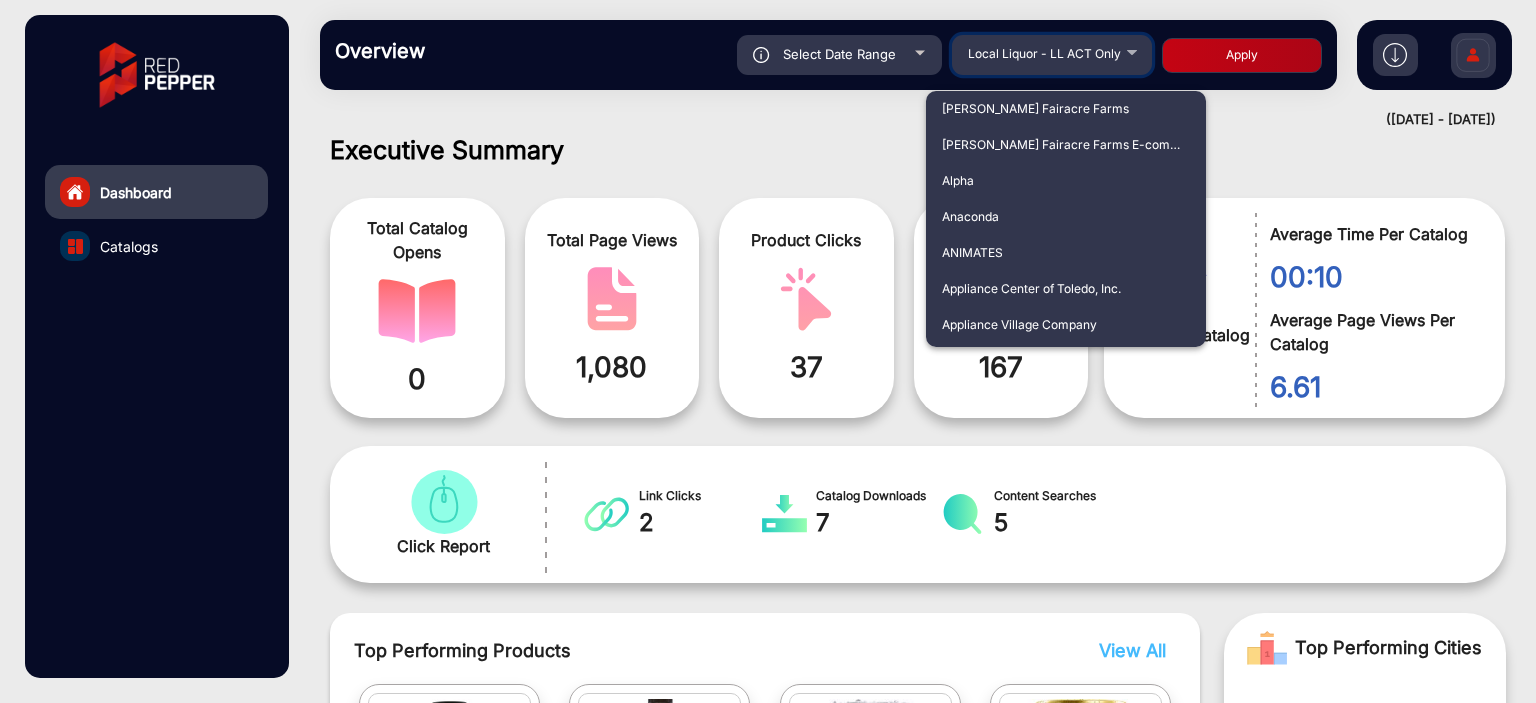 scroll, scrollTop: 2878, scrollLeft: 0, axis: vertical 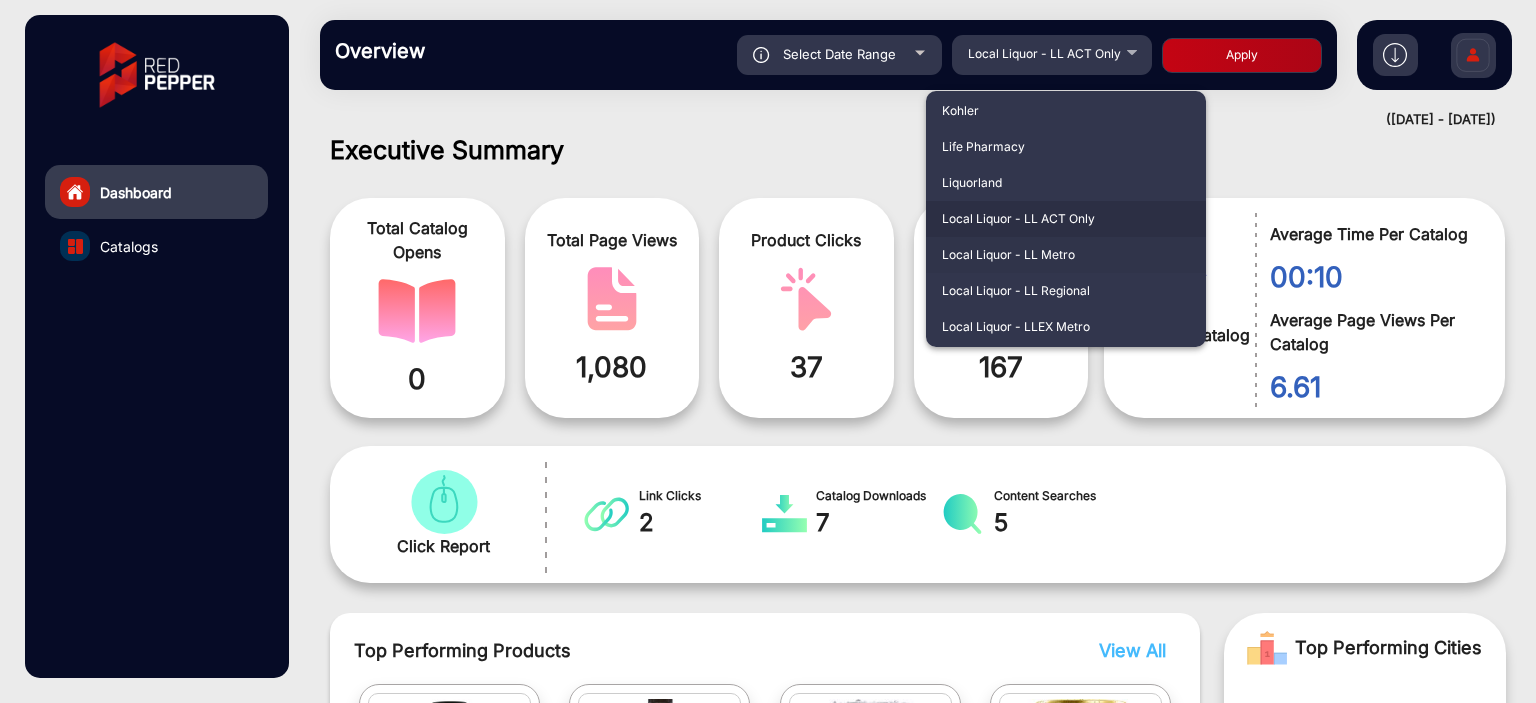 click on "Local Liquor - LL Metro" at bounding box center [1066, 255] 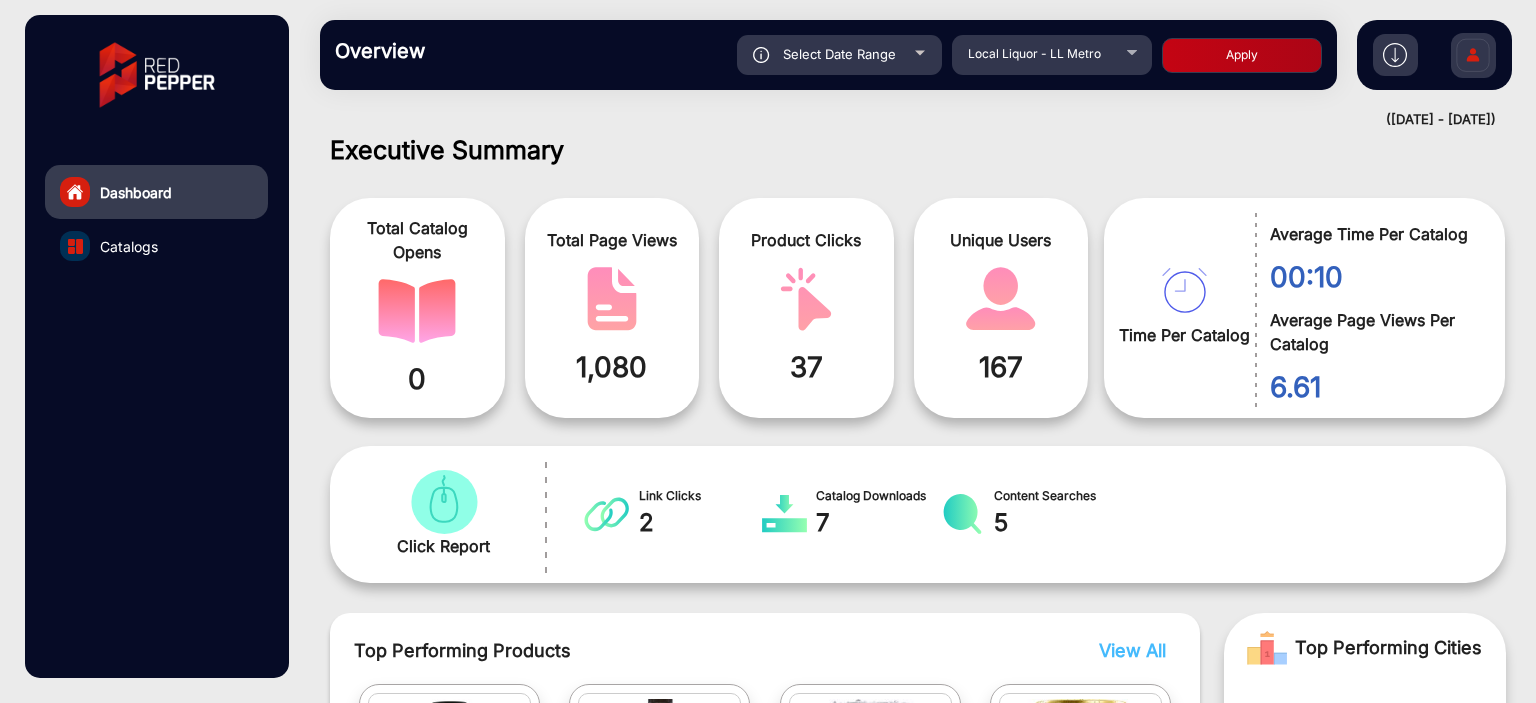 click on "Apply" 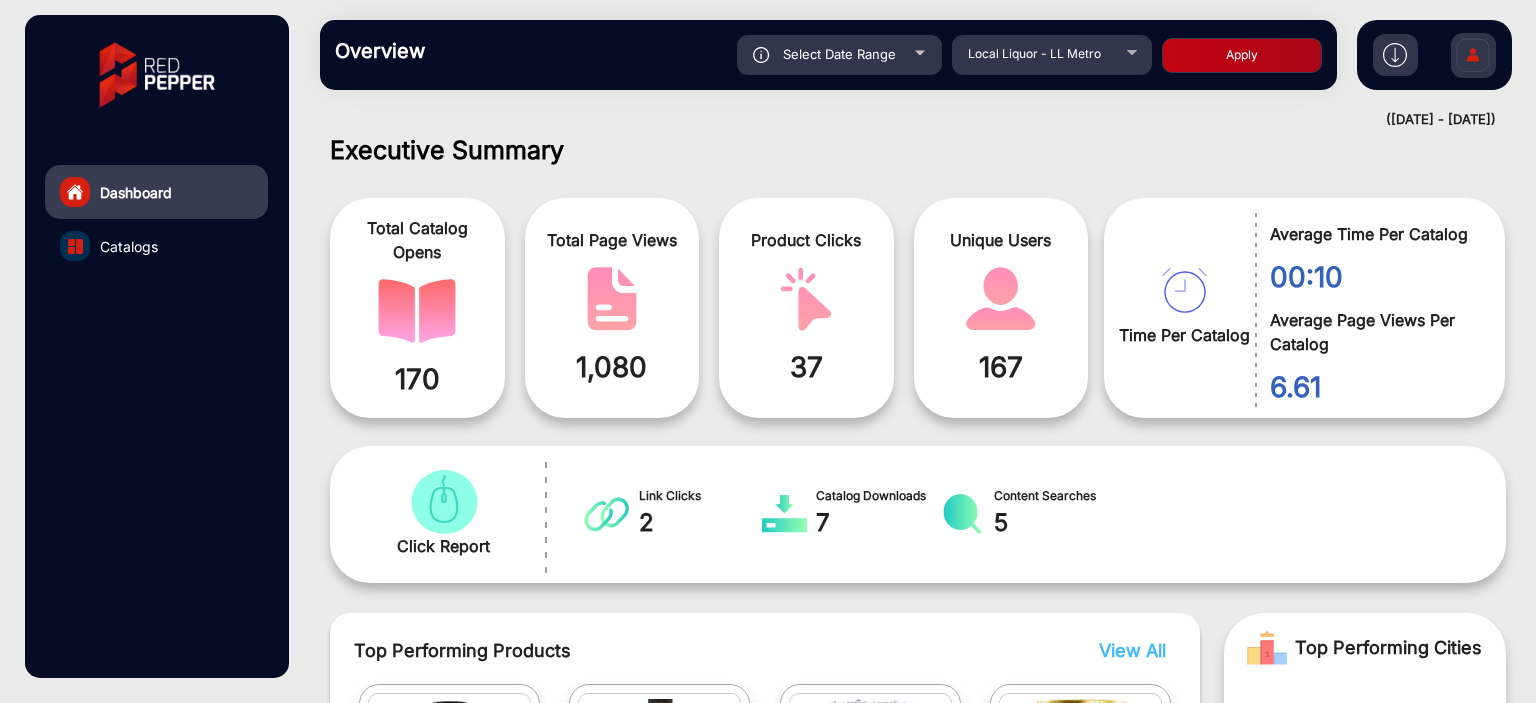 scroll, scrollTop: 999101, scrollLeft: 998828, axis: both 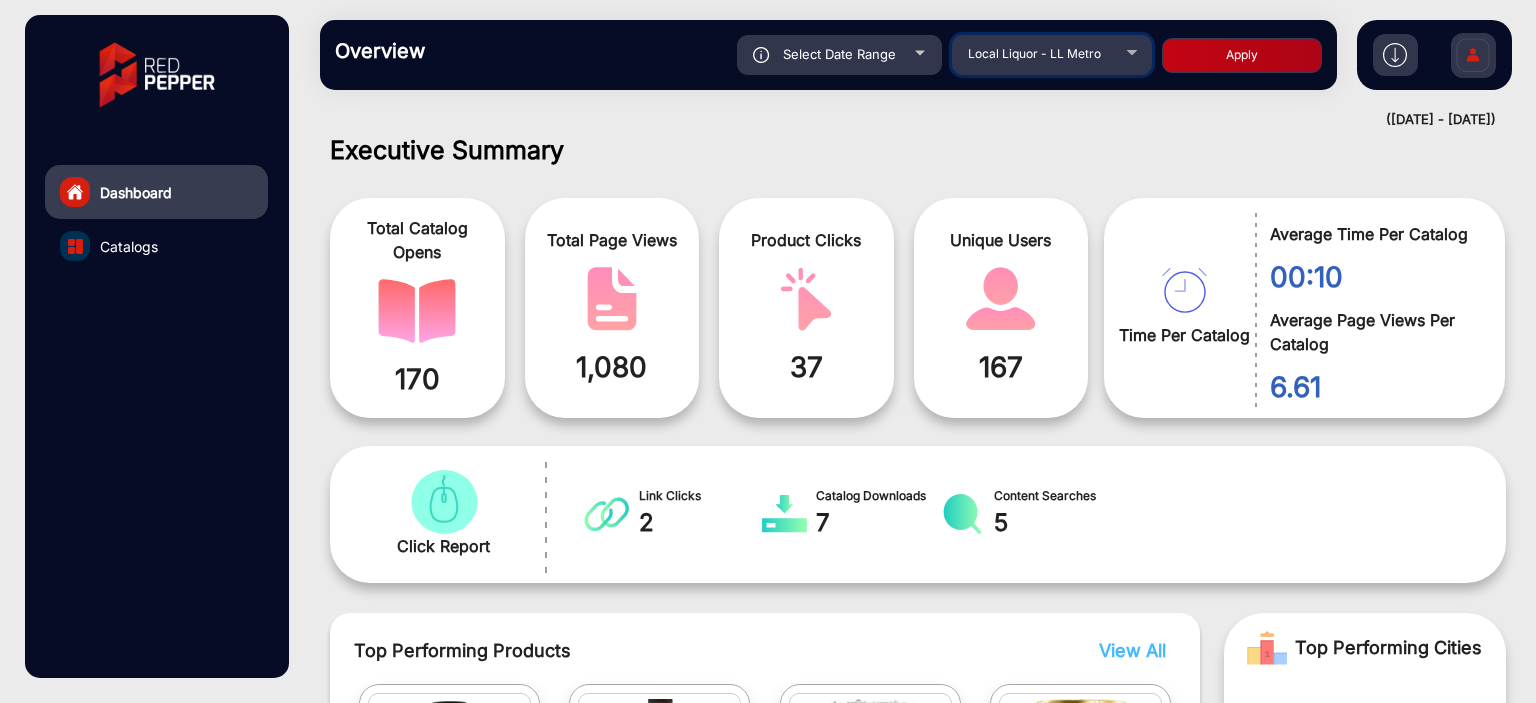 click on "Local Liquor - LL Metro" at bounding box center [1048, 54] 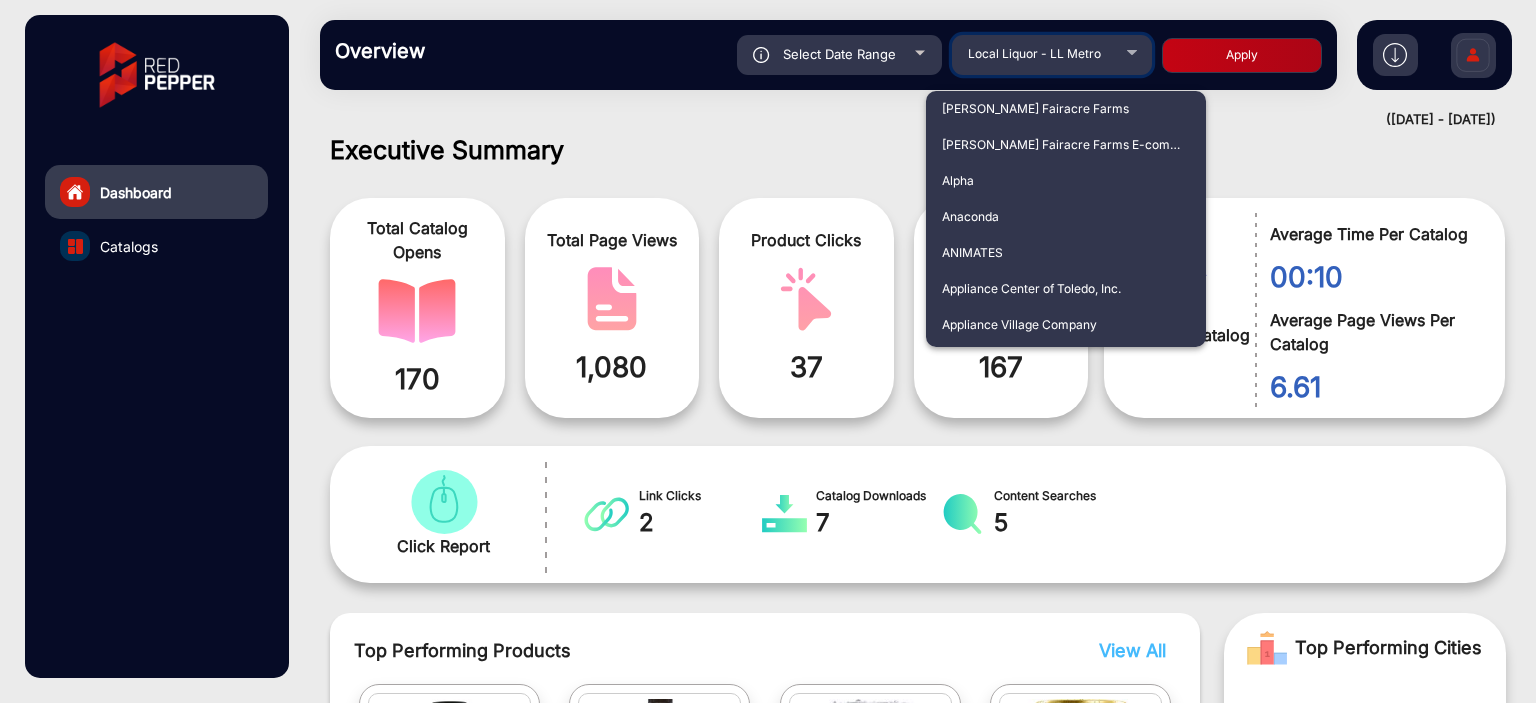 scroll, scrollTop: 2914, scrollLeft: 0, axis: vertical 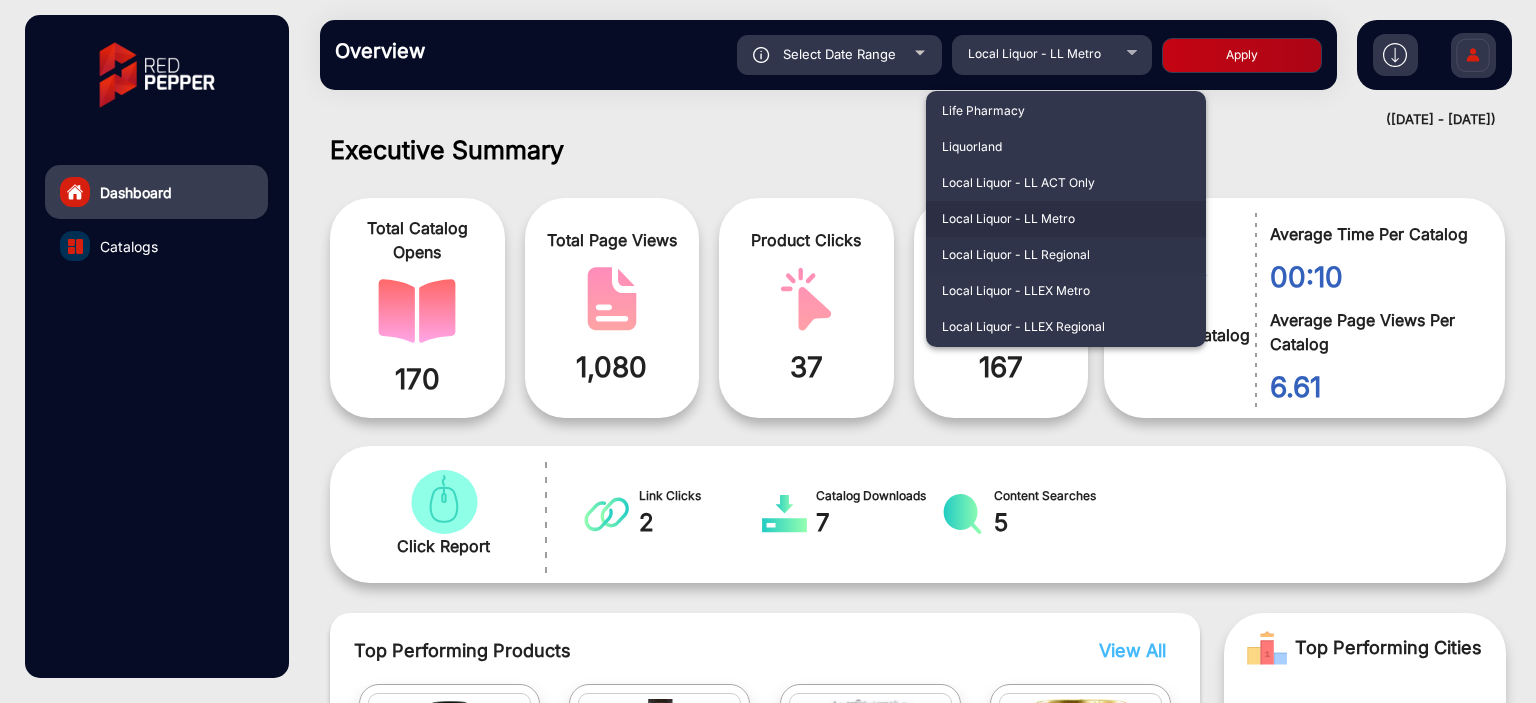 click on "Local Liquor - LL Regional" at bounding box center (1066, 255) 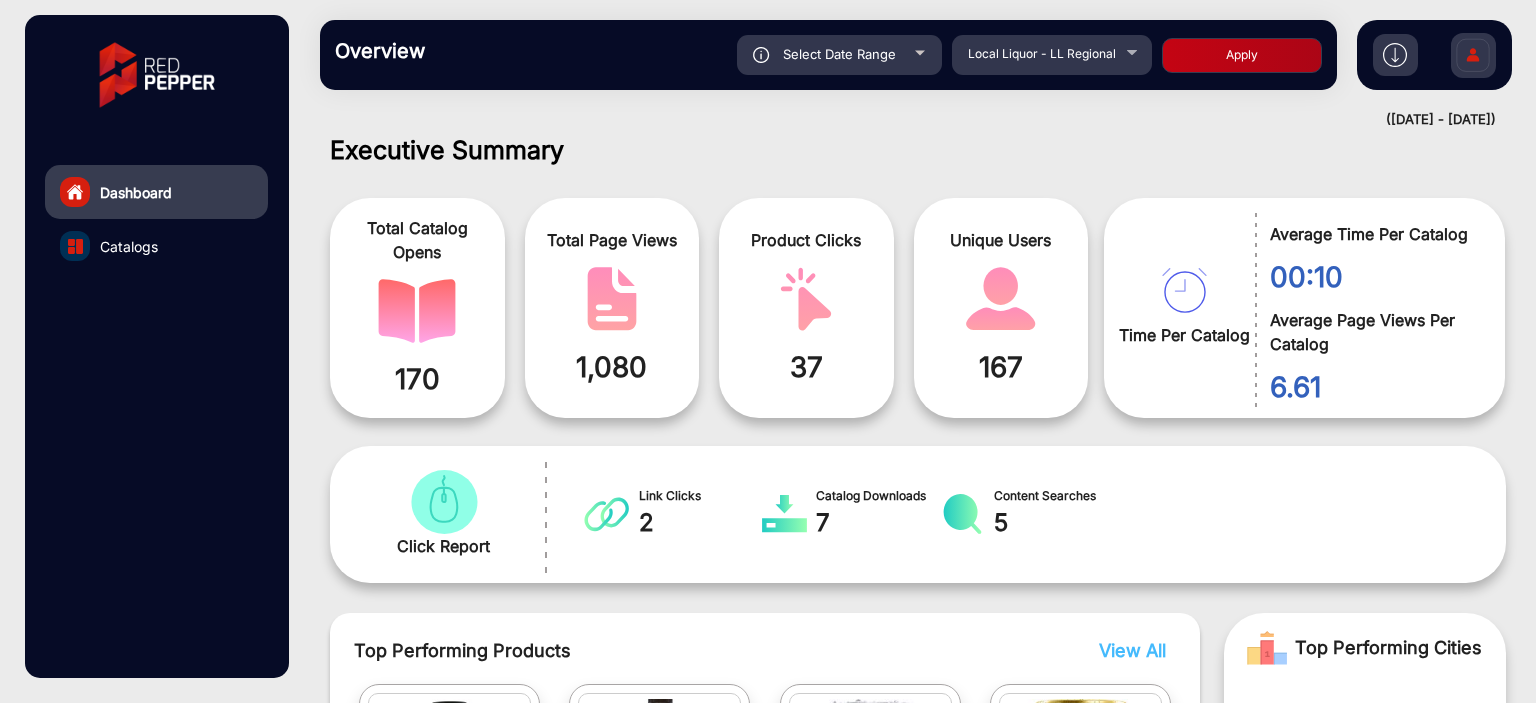 click on "Apply" 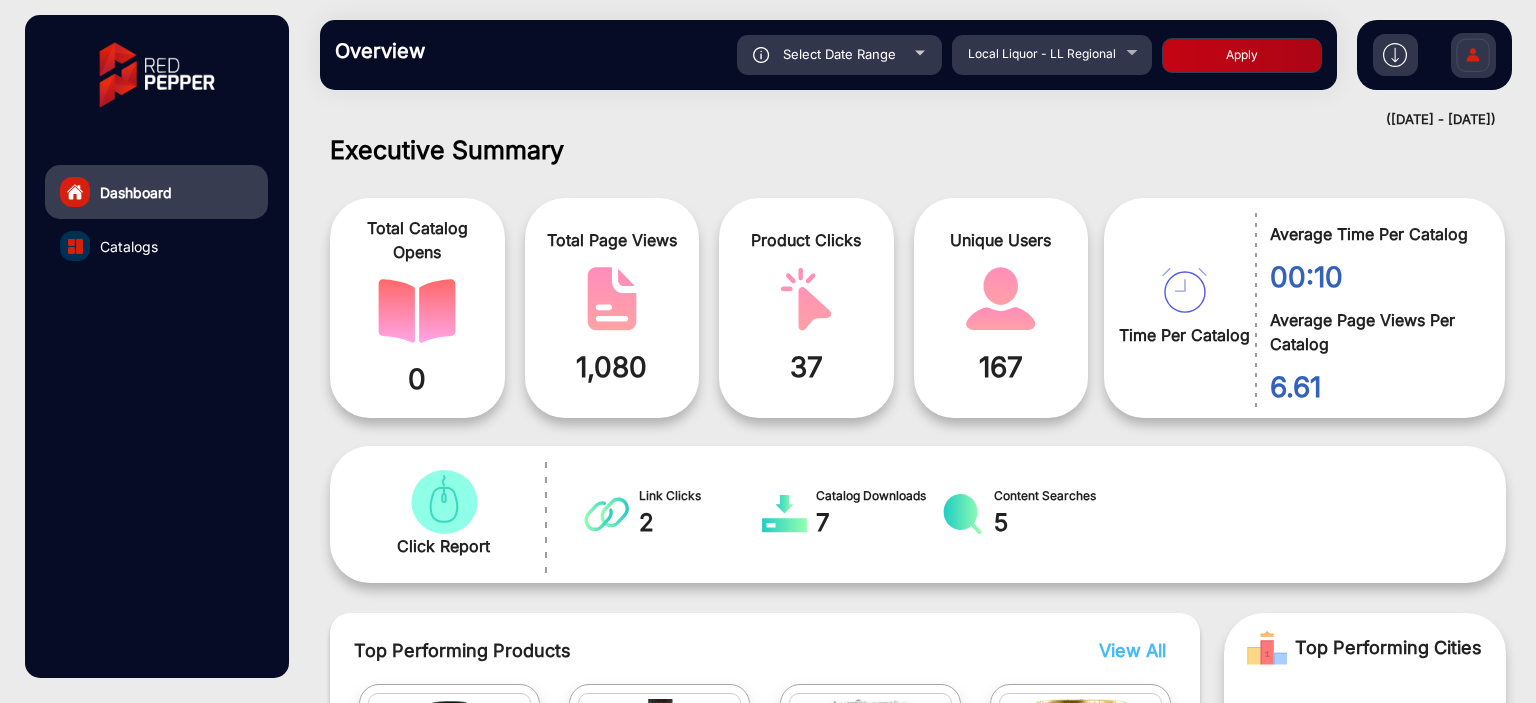 scroll, scrollTop: 999101, scrollLeft: 998828, axis: both 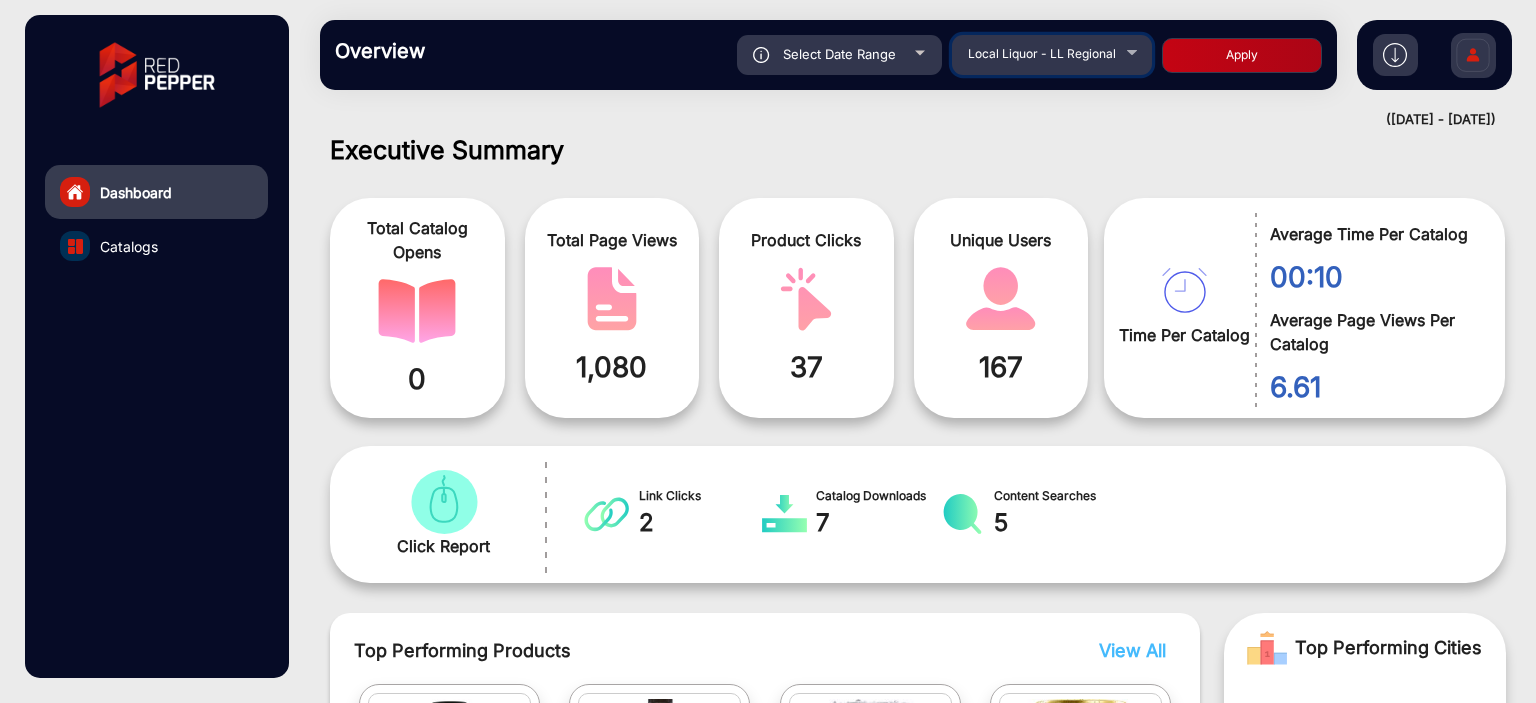 click on "Local Liquor - LL Regional" at bounding box center [1042, 53] 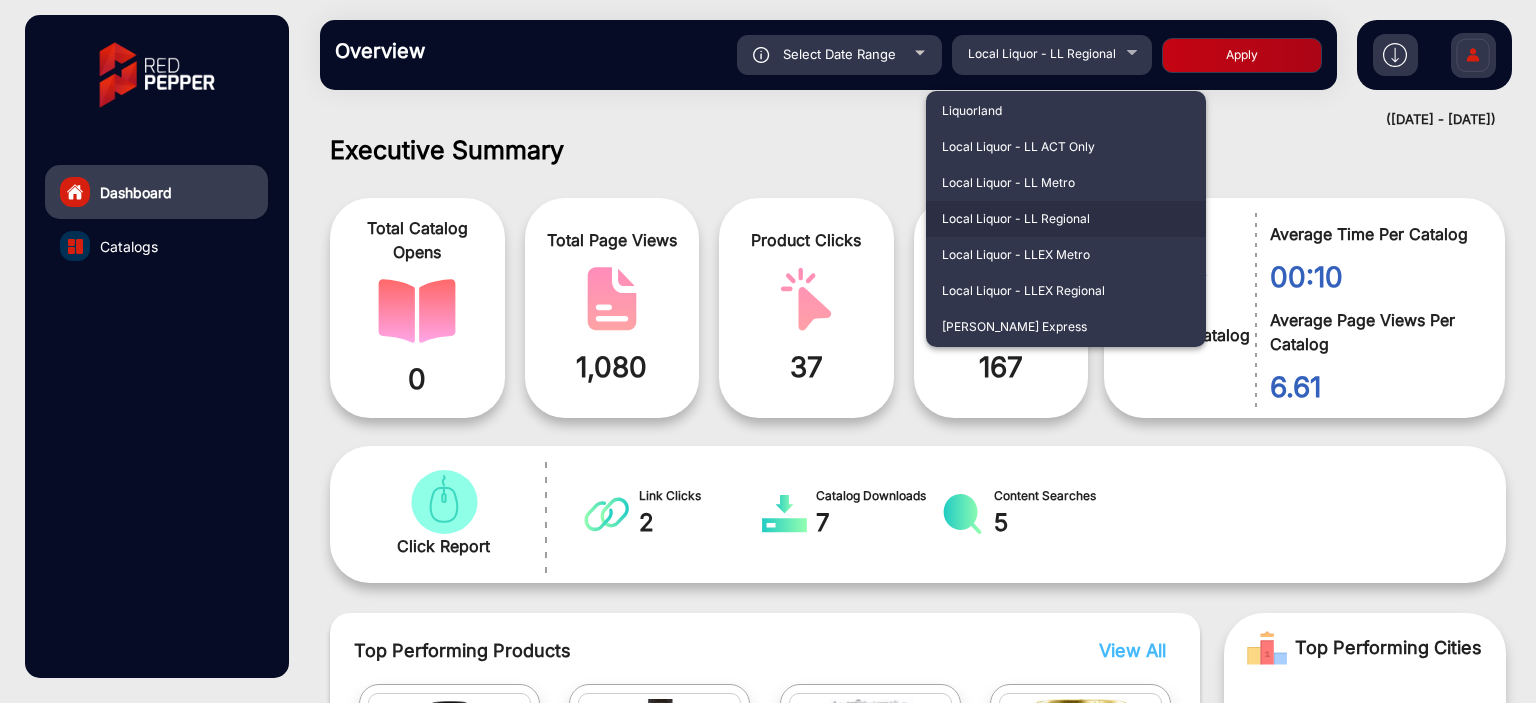 click on "Local Liquor - LL Regional" at bounding box center [1066, 219] 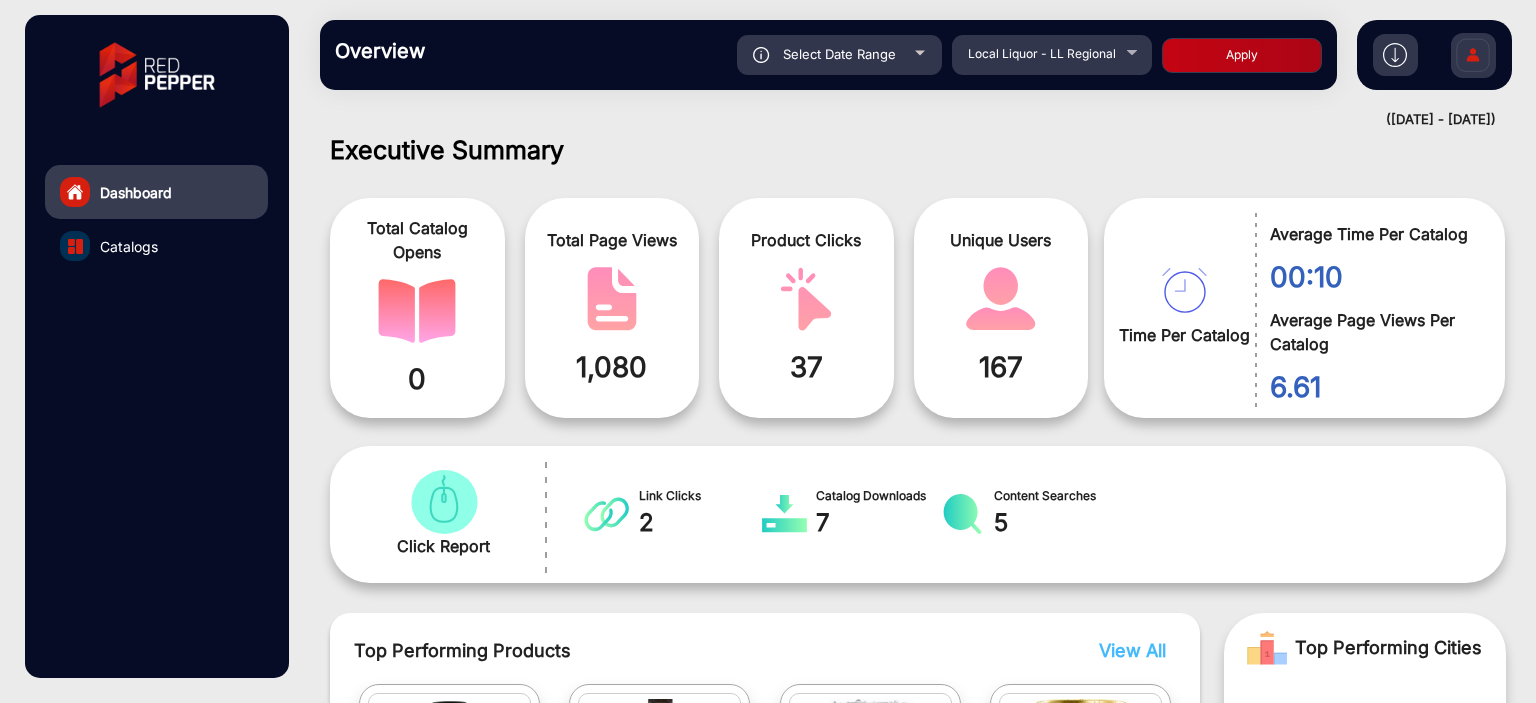 click on "Apply" 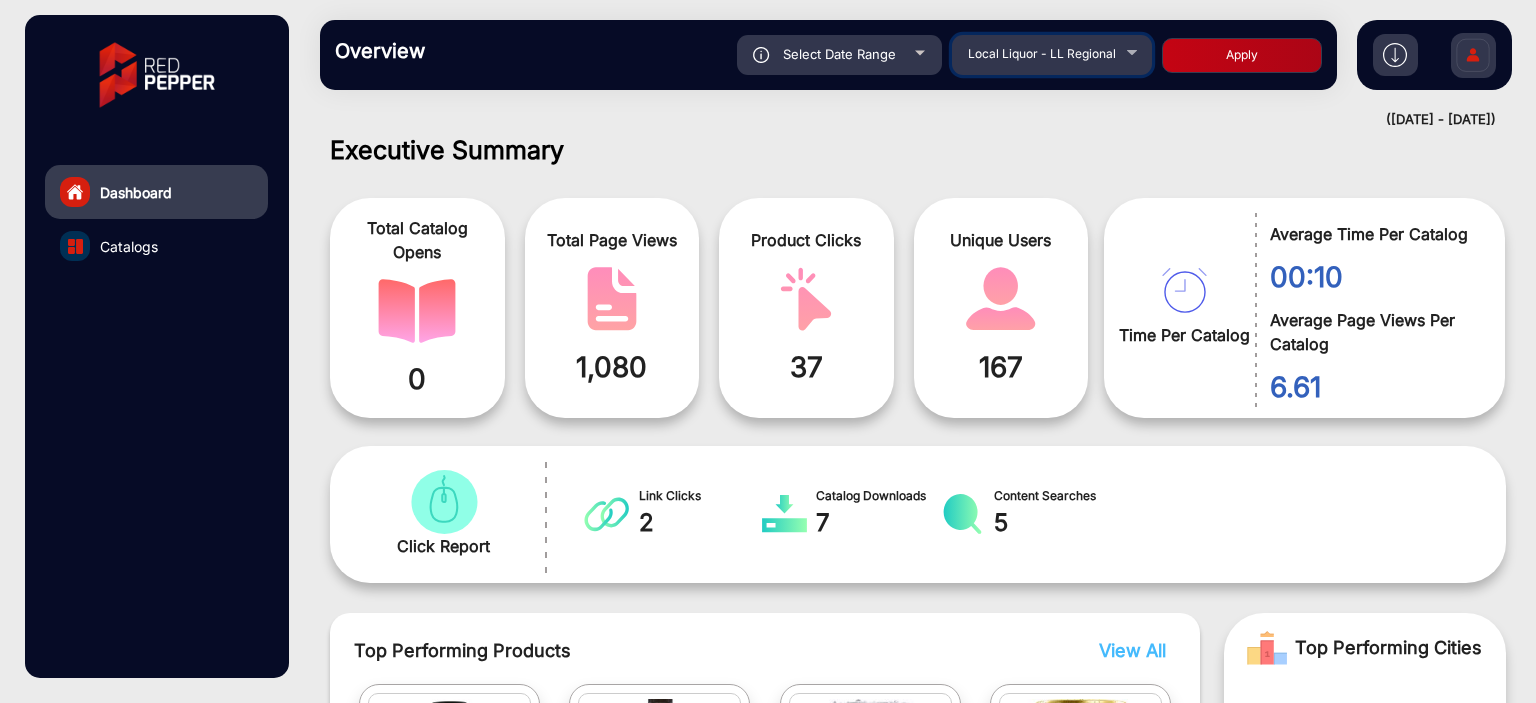 click on "Local Liquor - LL Regional" at bounding box center (1042, 53) 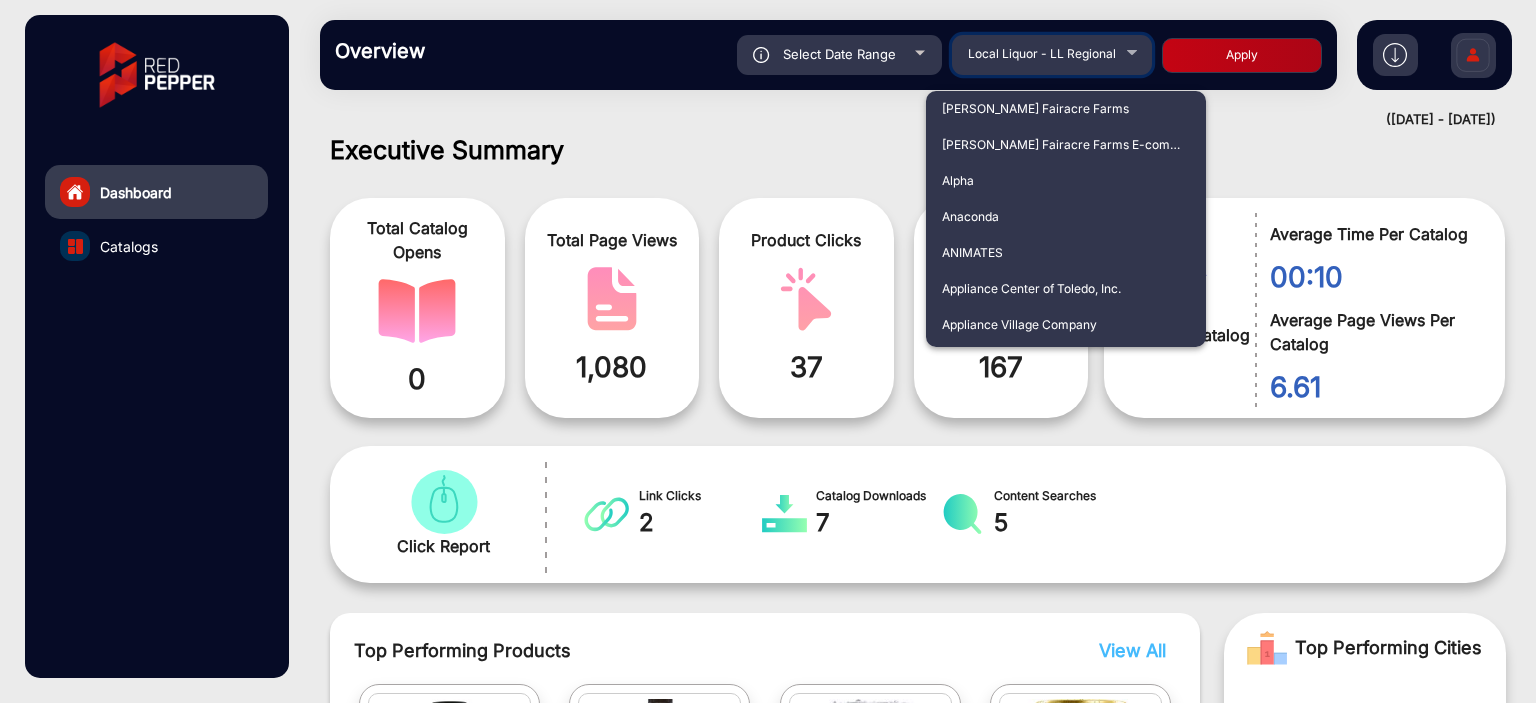 scroll, scrollTop: 2950, scrollLeft: 0, axis: vertical 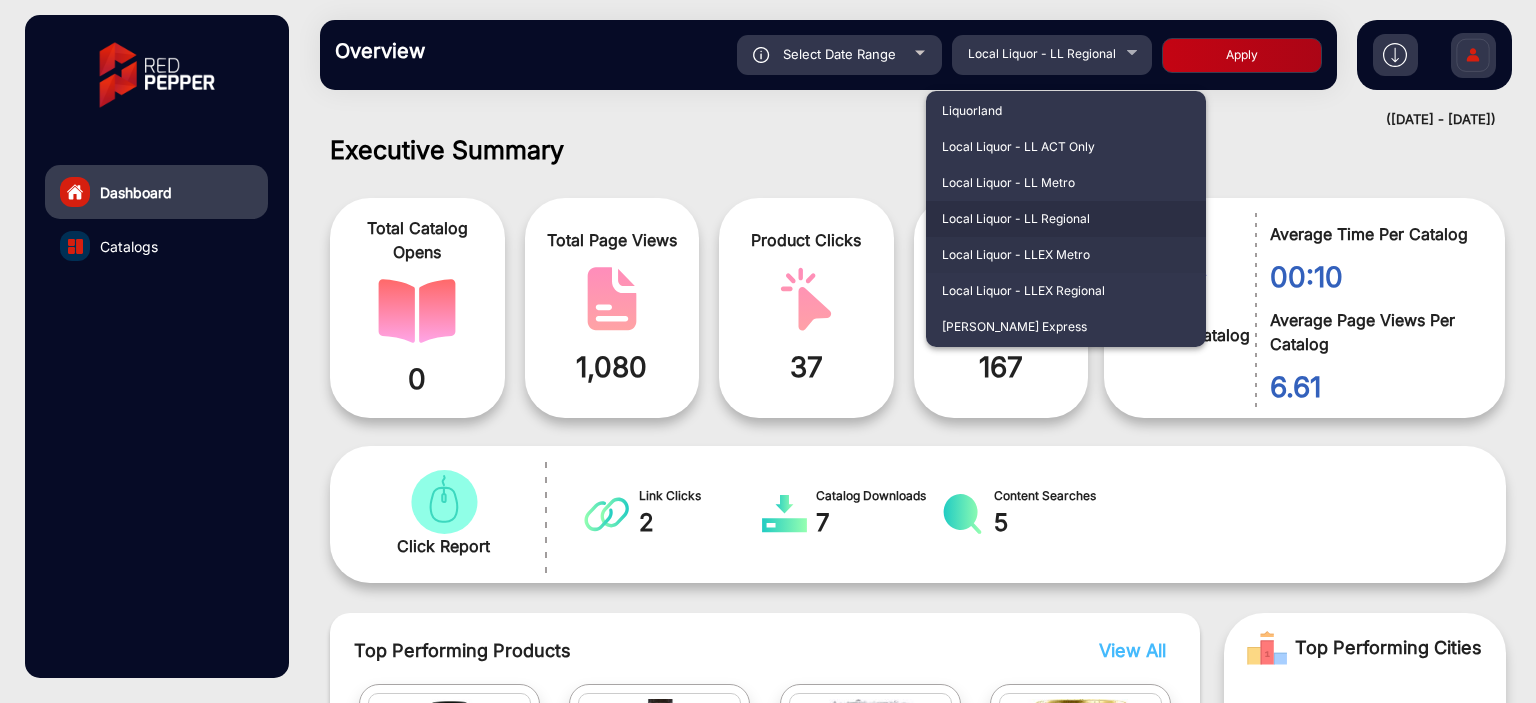 click on "Local Liquor - LLEX Metro" at bounding box center [1066, 255] 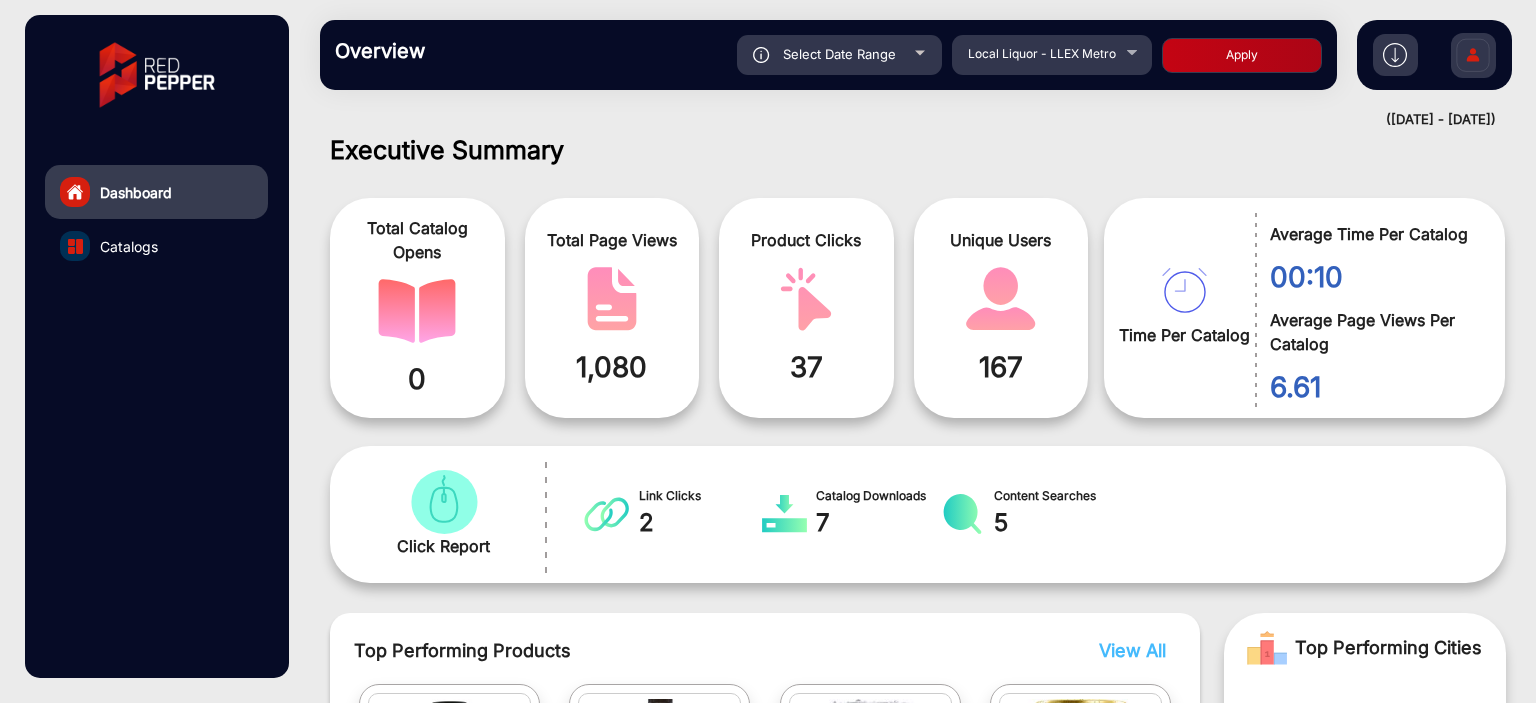 click on "Select Date Range" 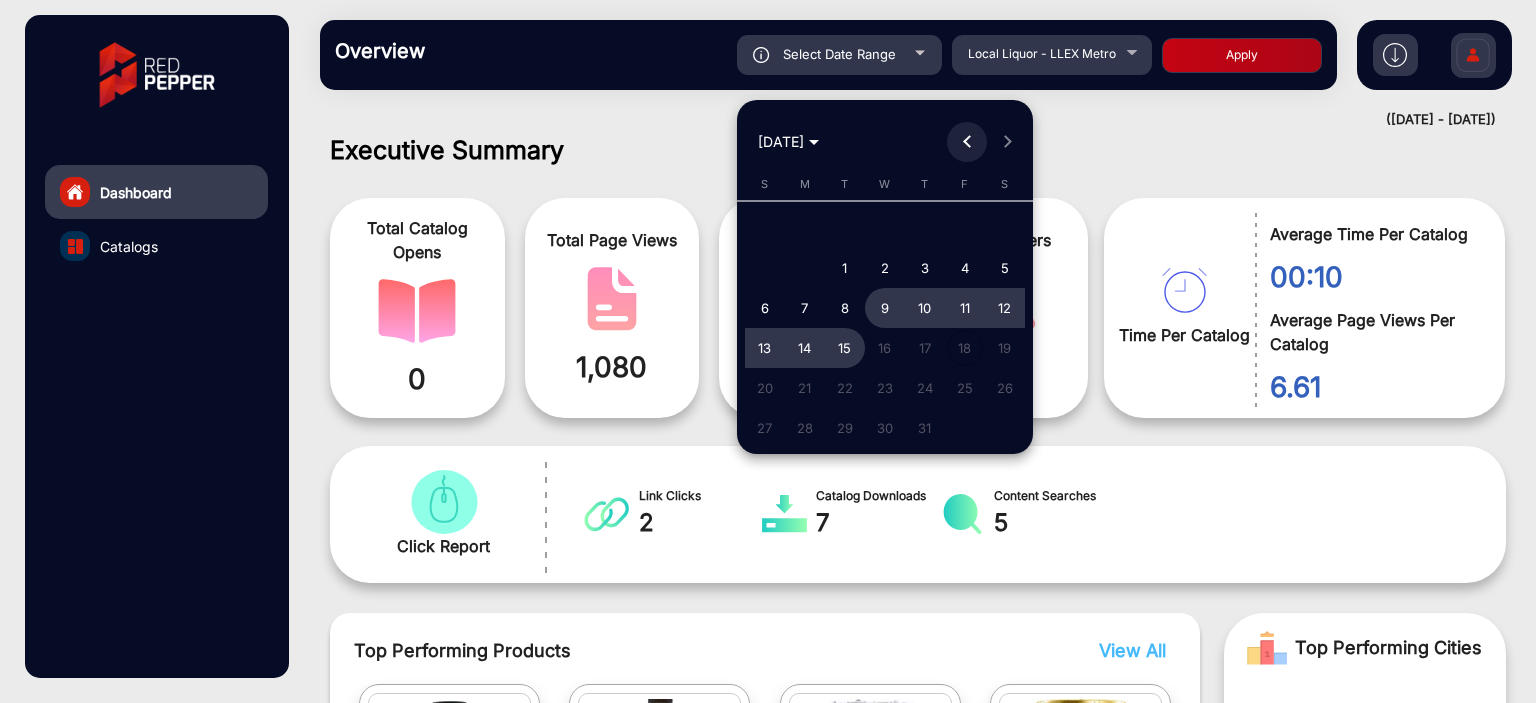 click at bounding box center (967, 142) 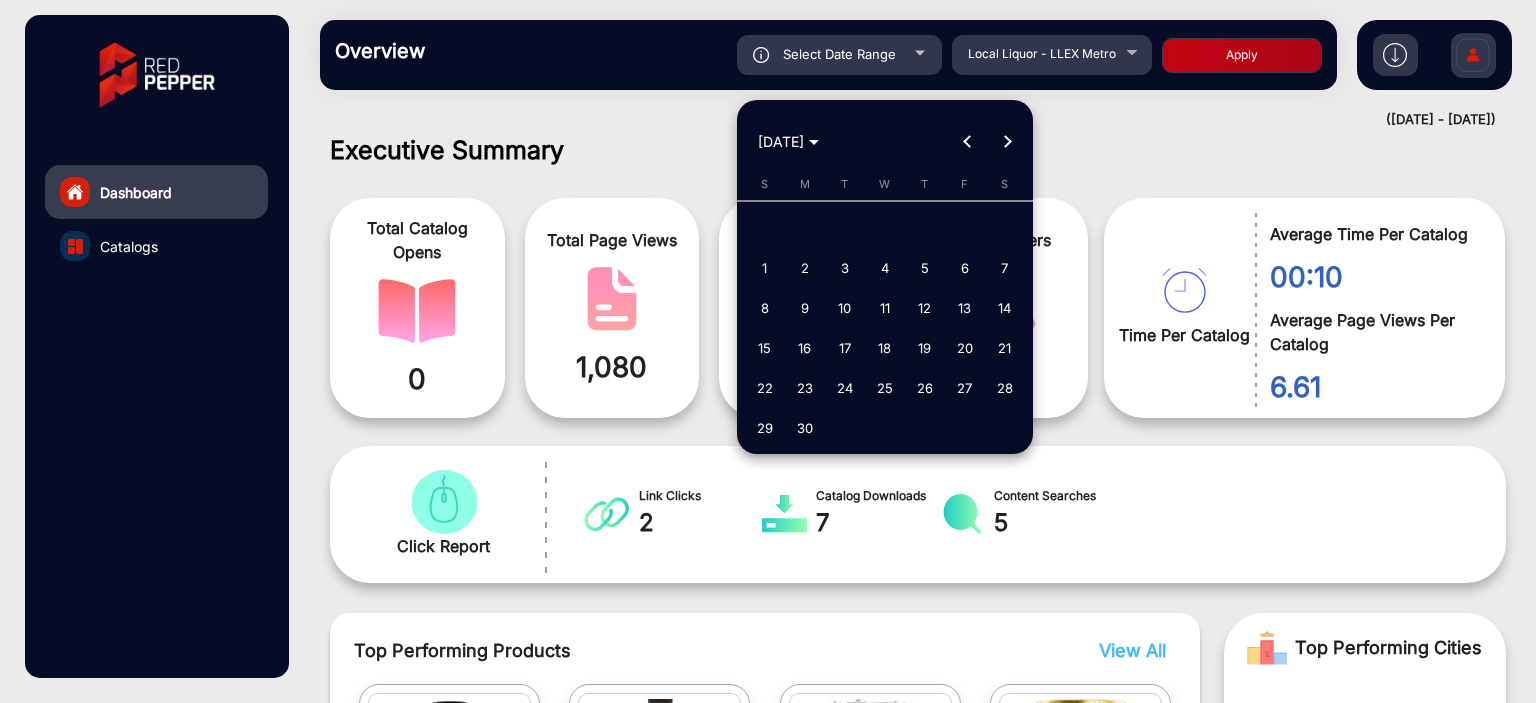 click on "26" at bounding box center [925, 388] 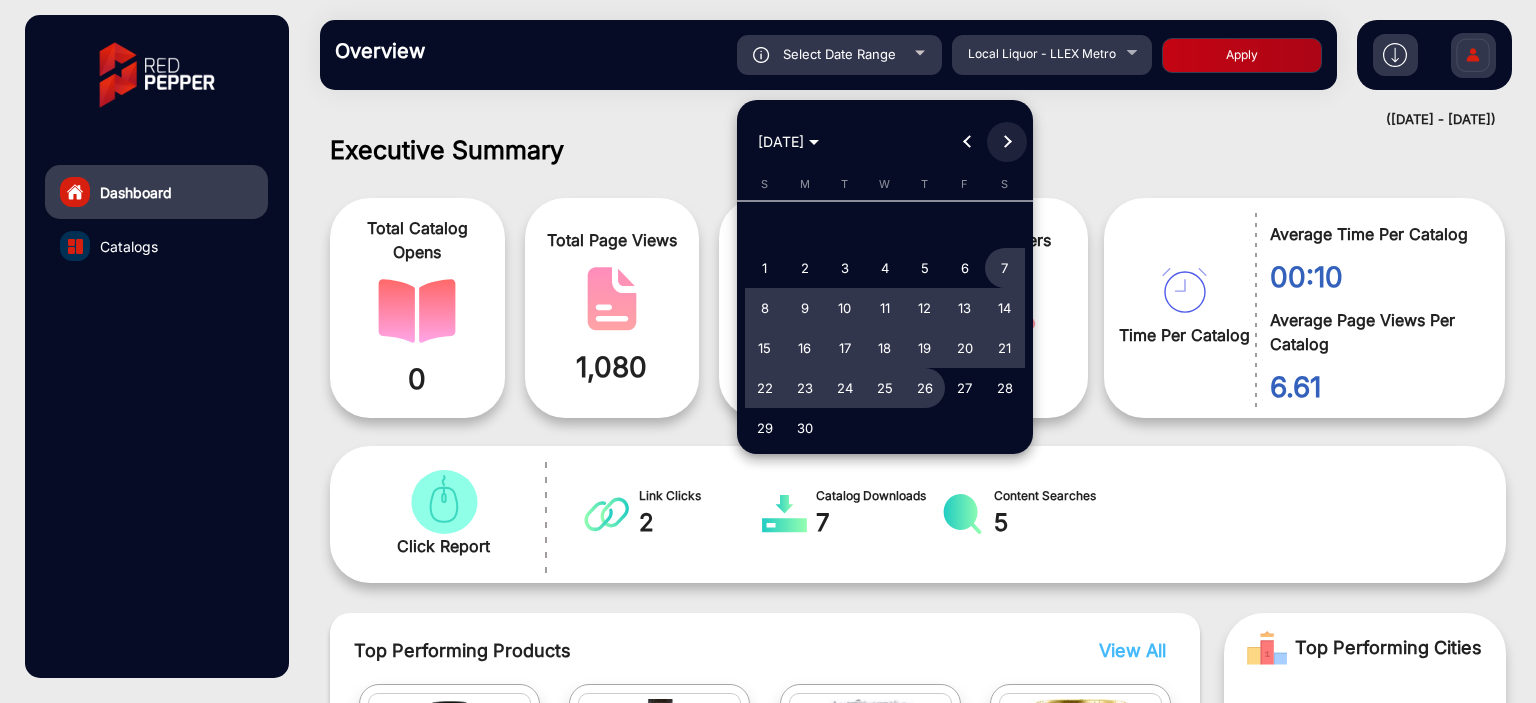 click at bounding box center (1007, 142) 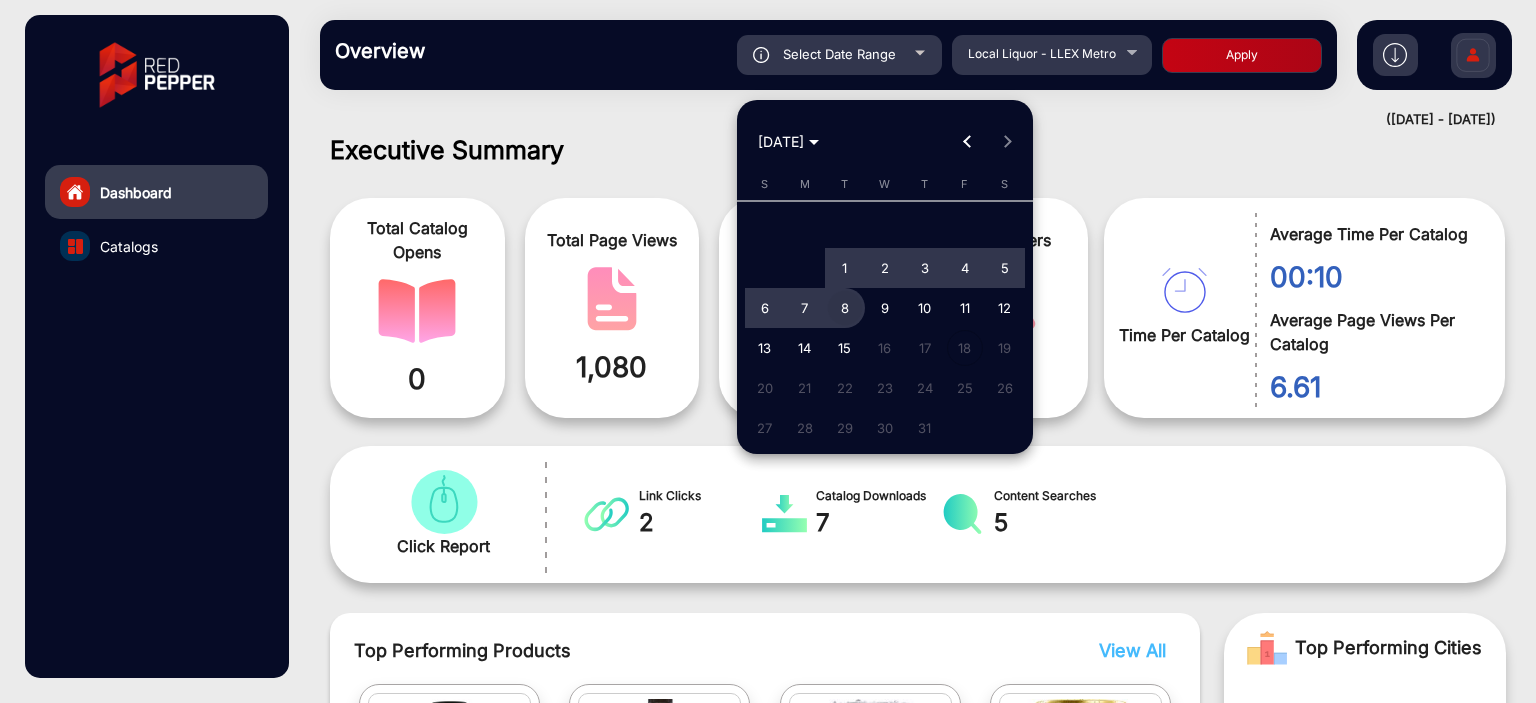 click on "8" at bounding box center [845, 308] 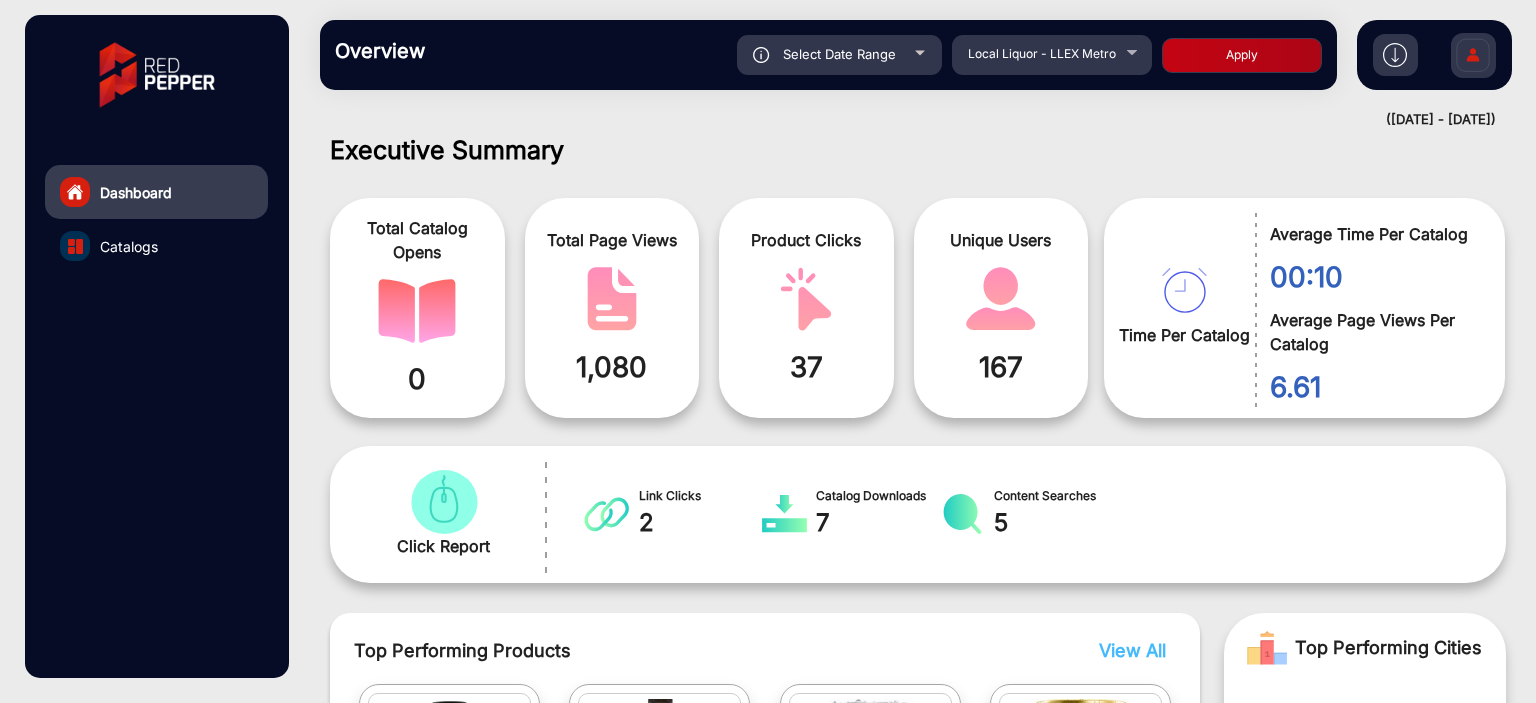 click on "Apply" 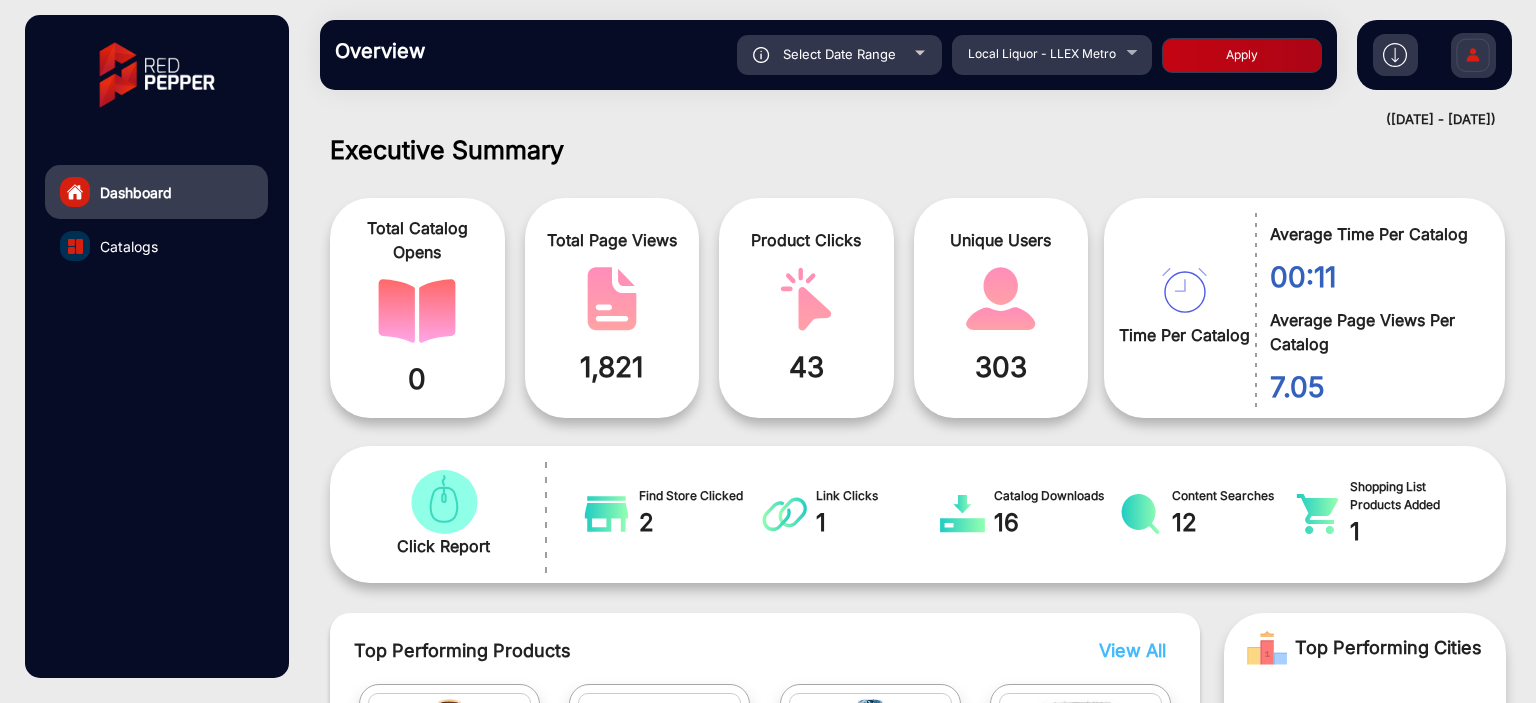 scroll, scrollTop: 999101, scrollLeft: 998828, axis: both 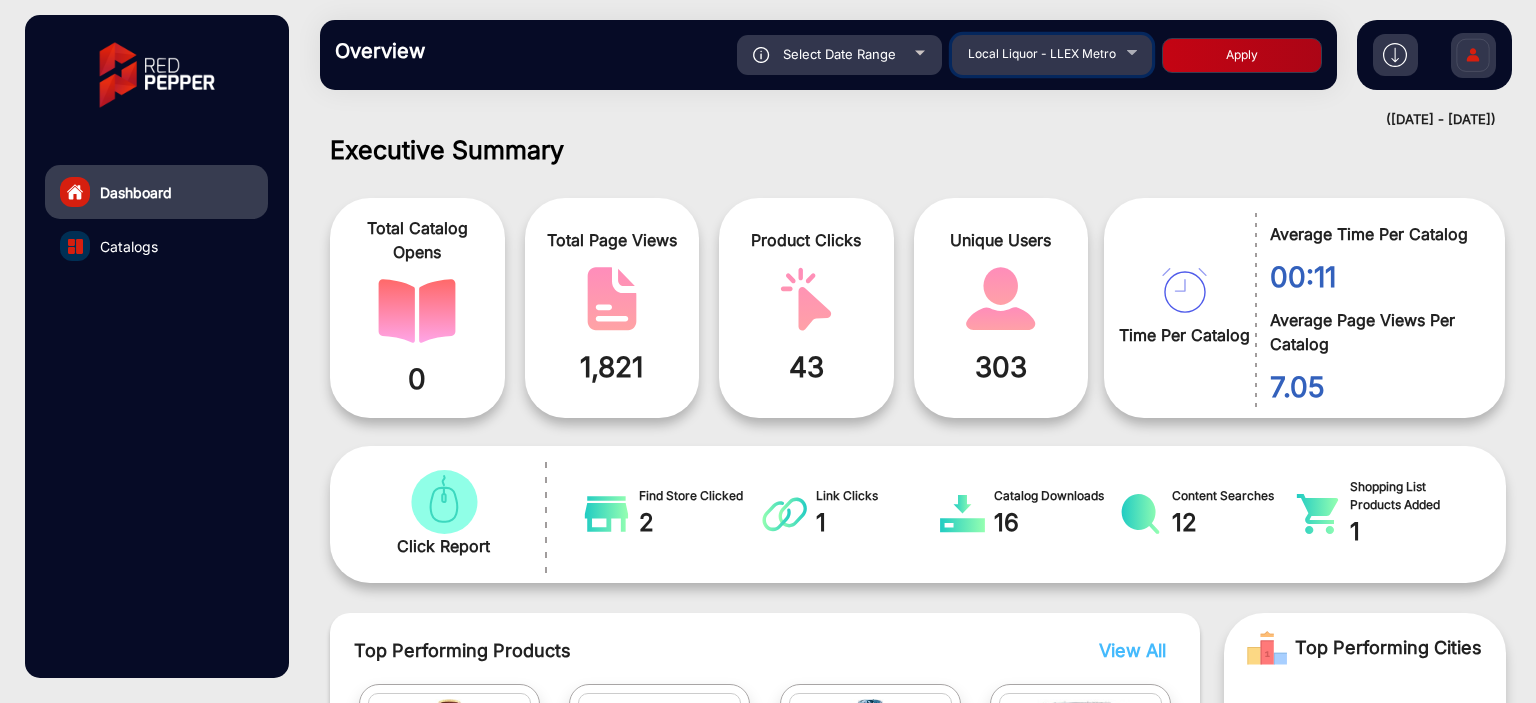 click on "Local Liquor - LLEX Metro" at bounding box center (1042, 53) 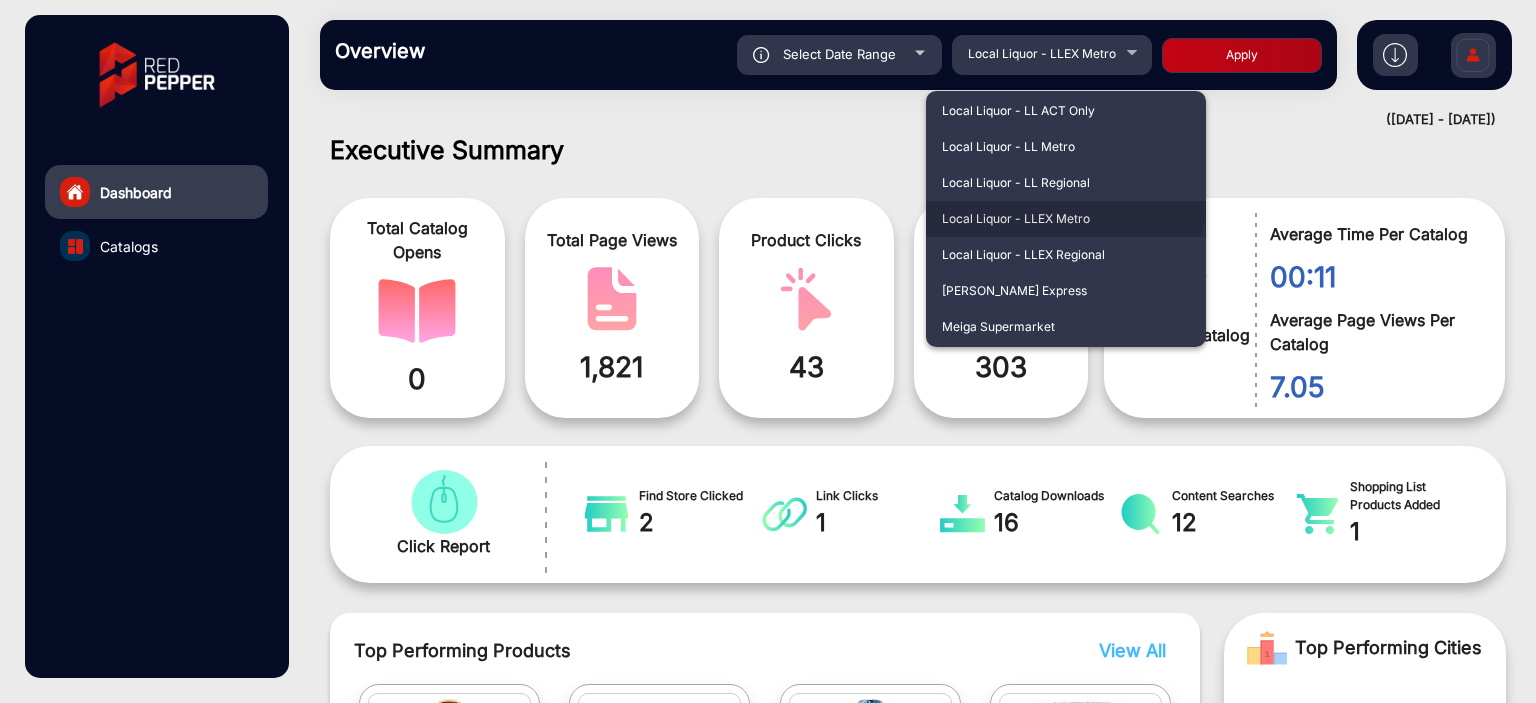 click on "Local Liquor - LLEX Metro" at bounding box center (1066, 219) 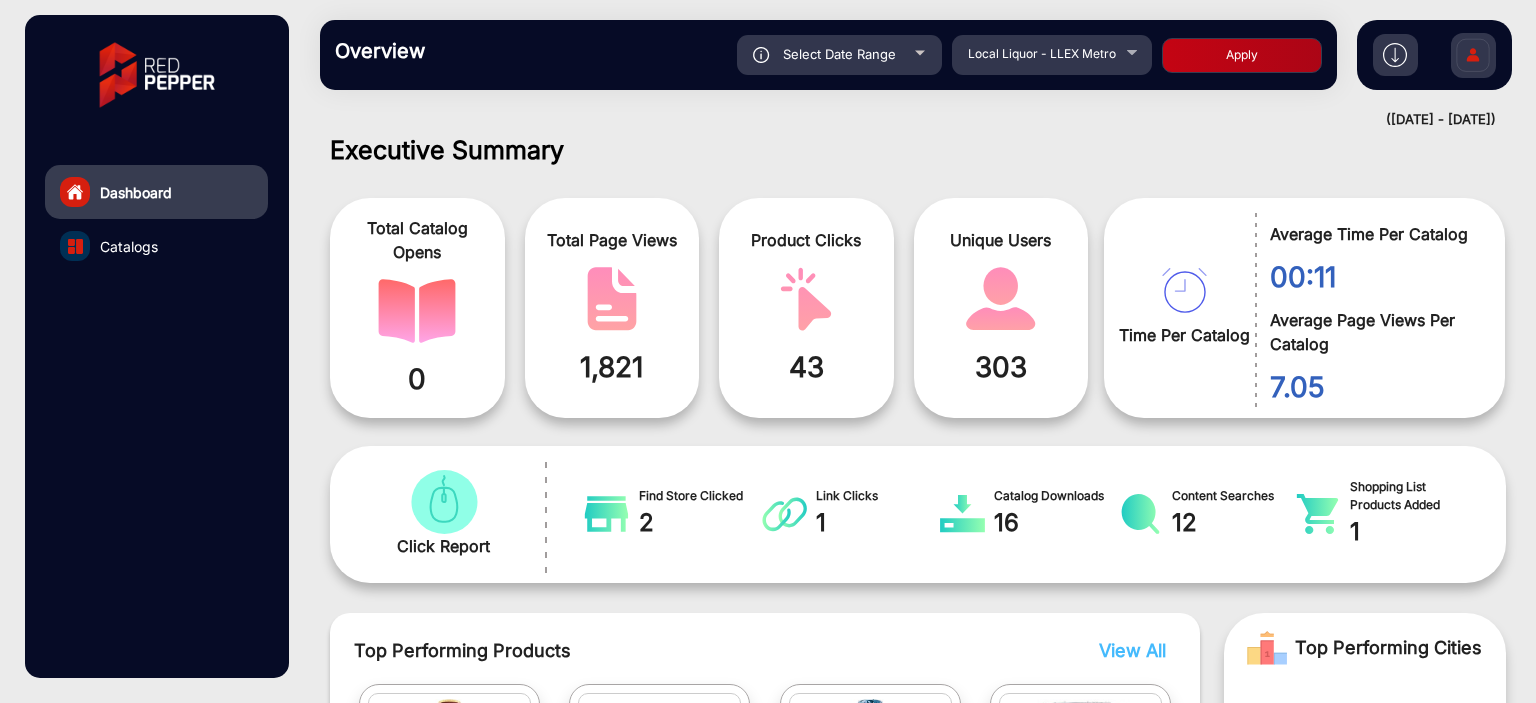 click on "Apply" 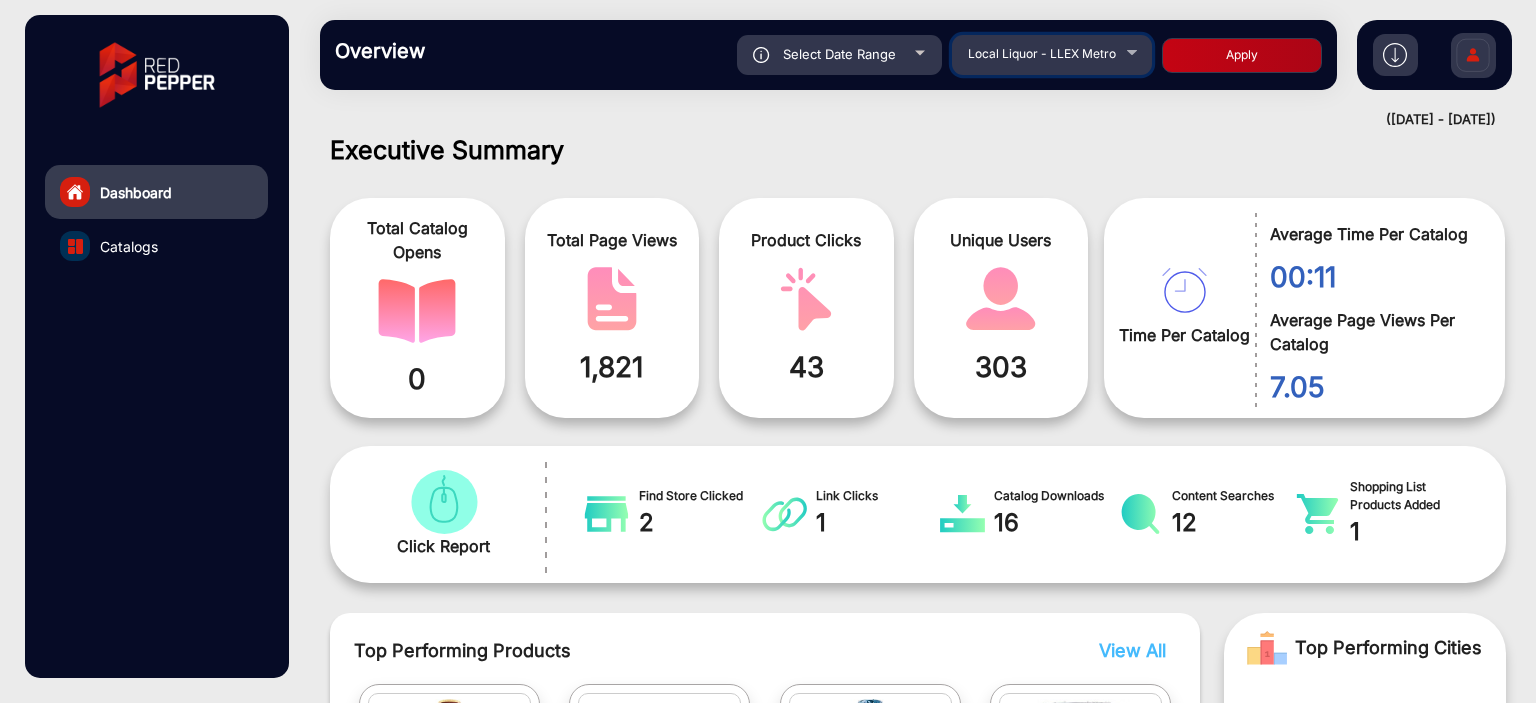 click on "Local Liquor - LLEX Metro" at bounding box center [1052, 52] 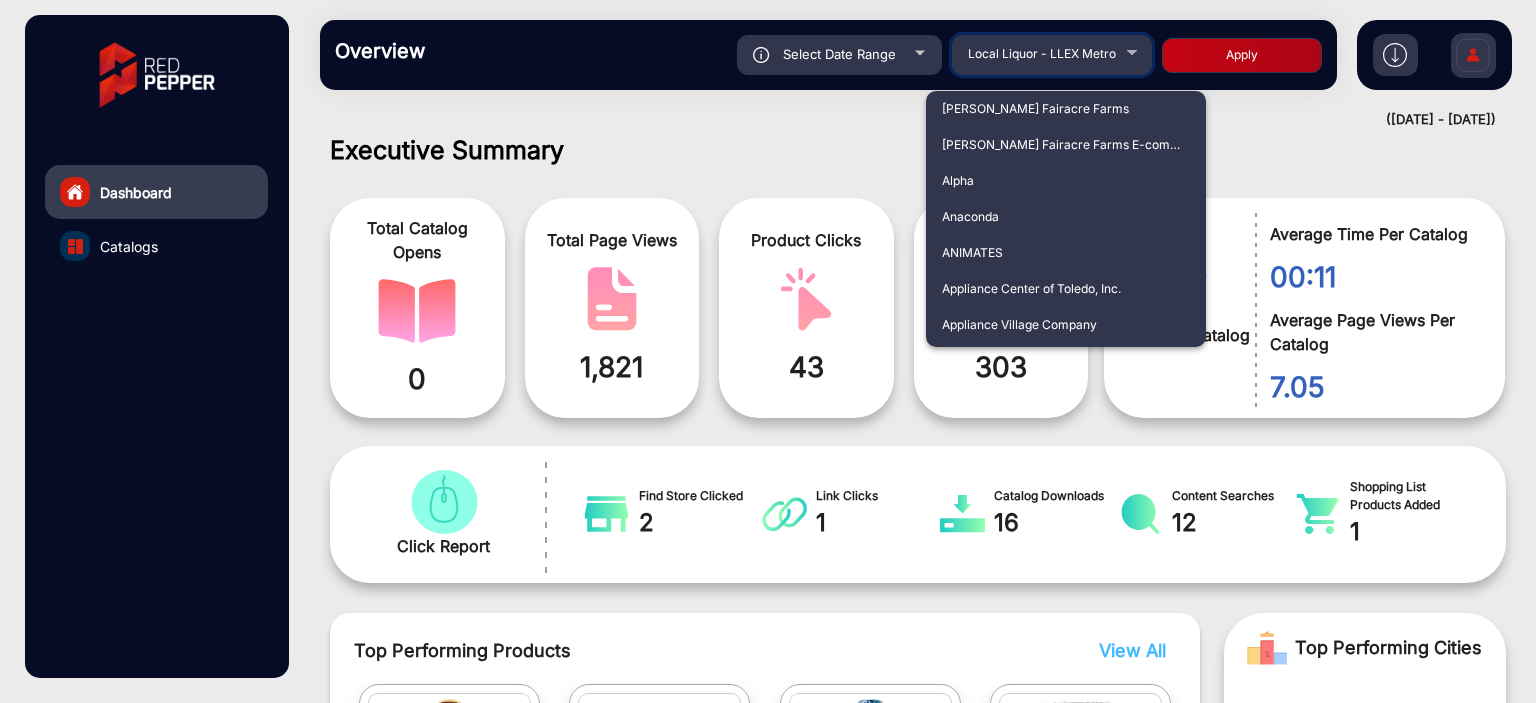 scroll, scrollTop: 2986, scrollLeft: 0, axis: vertical 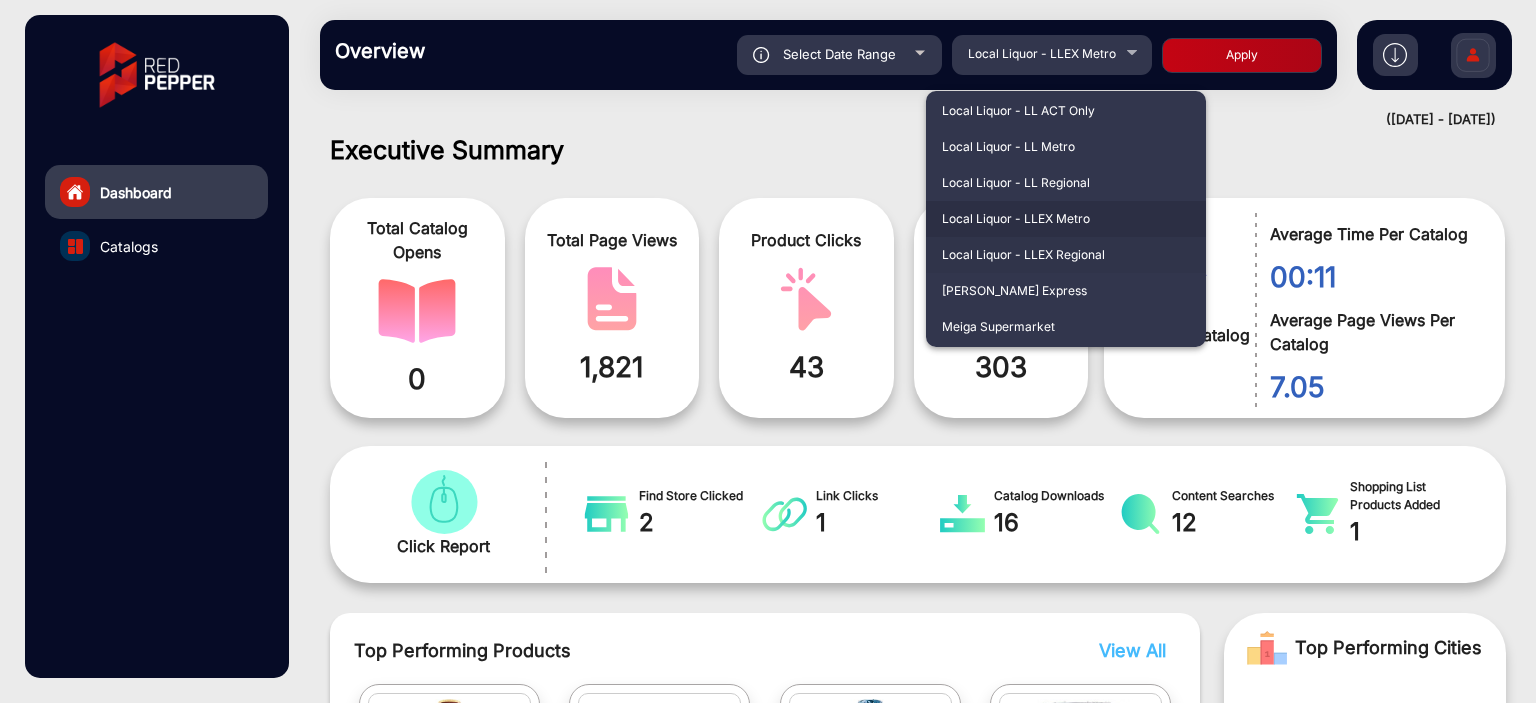 click on "Local Liquor - LLEX Regional" at bounding box center (1066, 255) 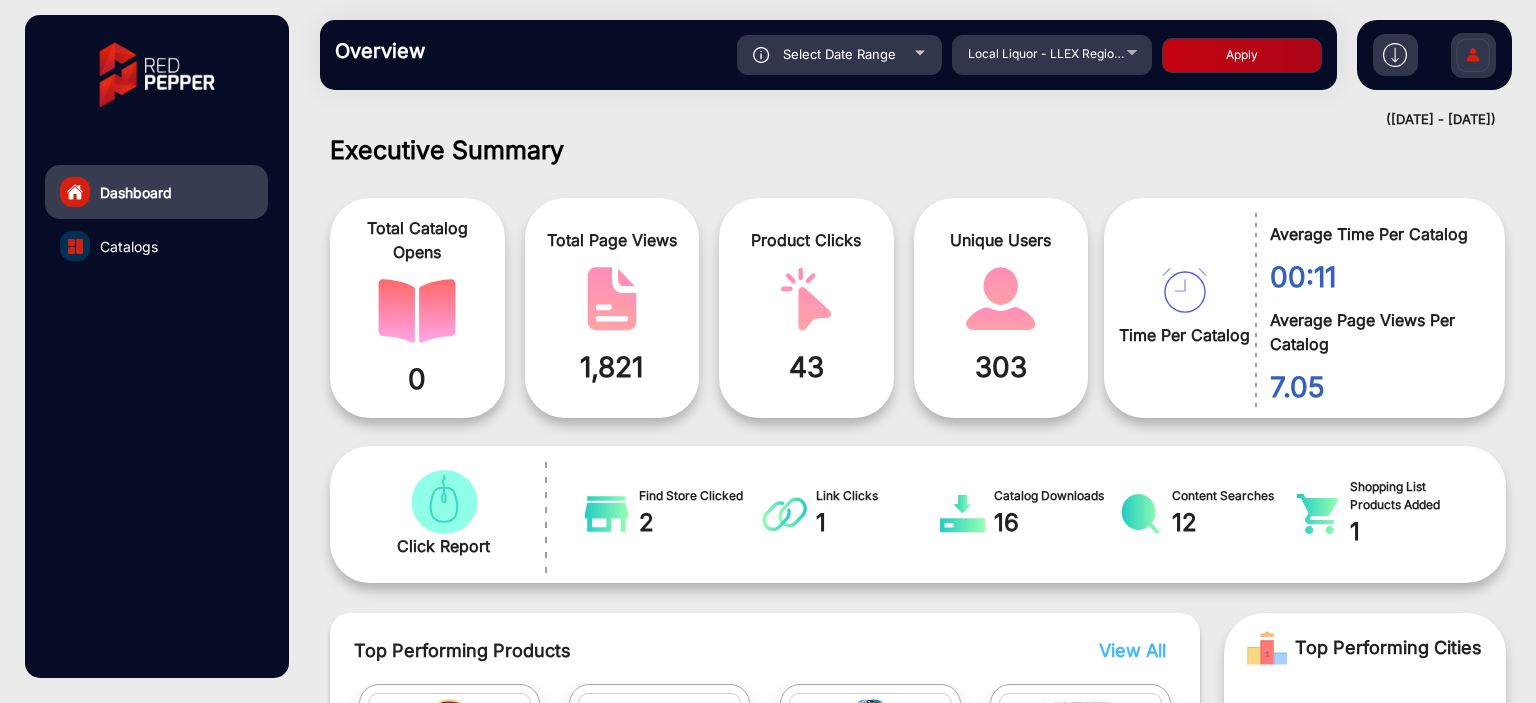 click on "Apply" 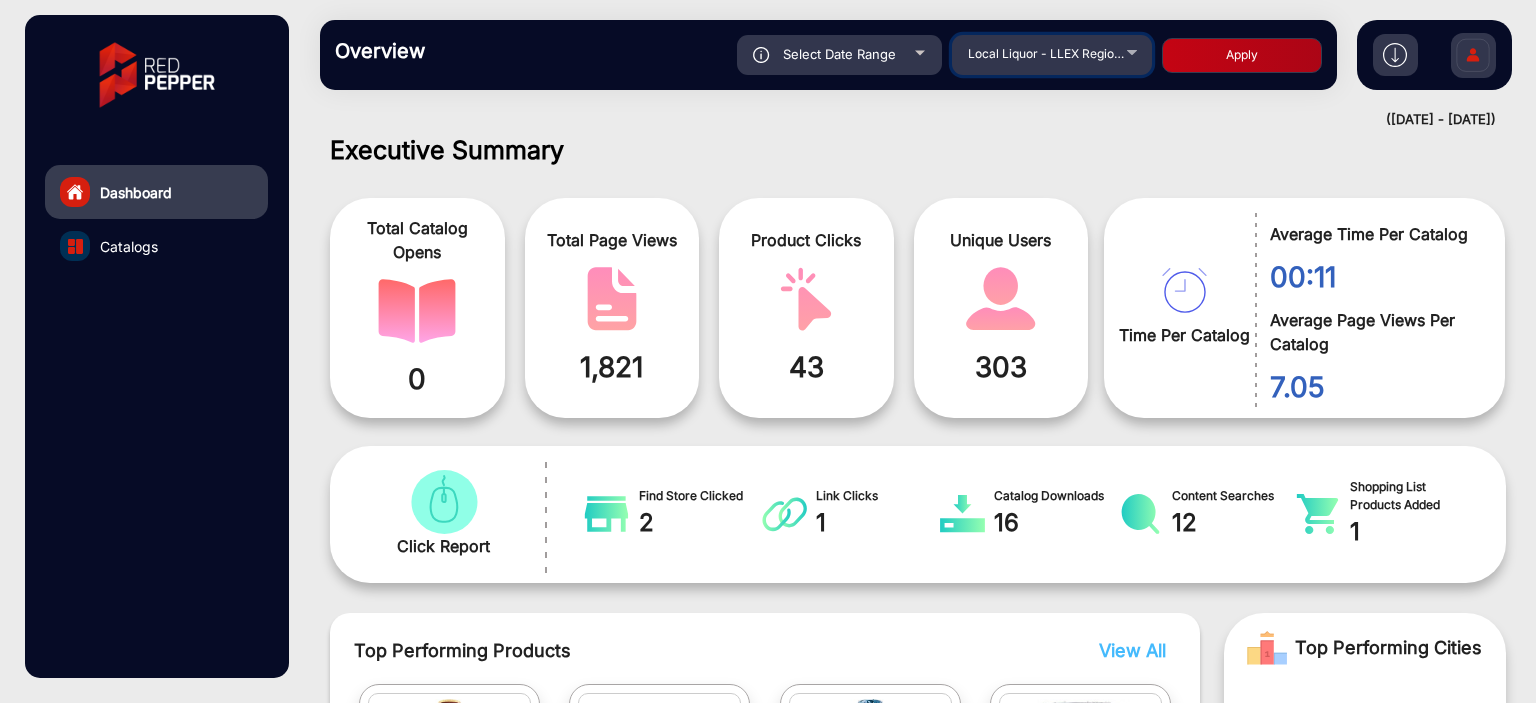 click on "Local Liquor - LLEX Regional" at bounding box center [1049, 53] 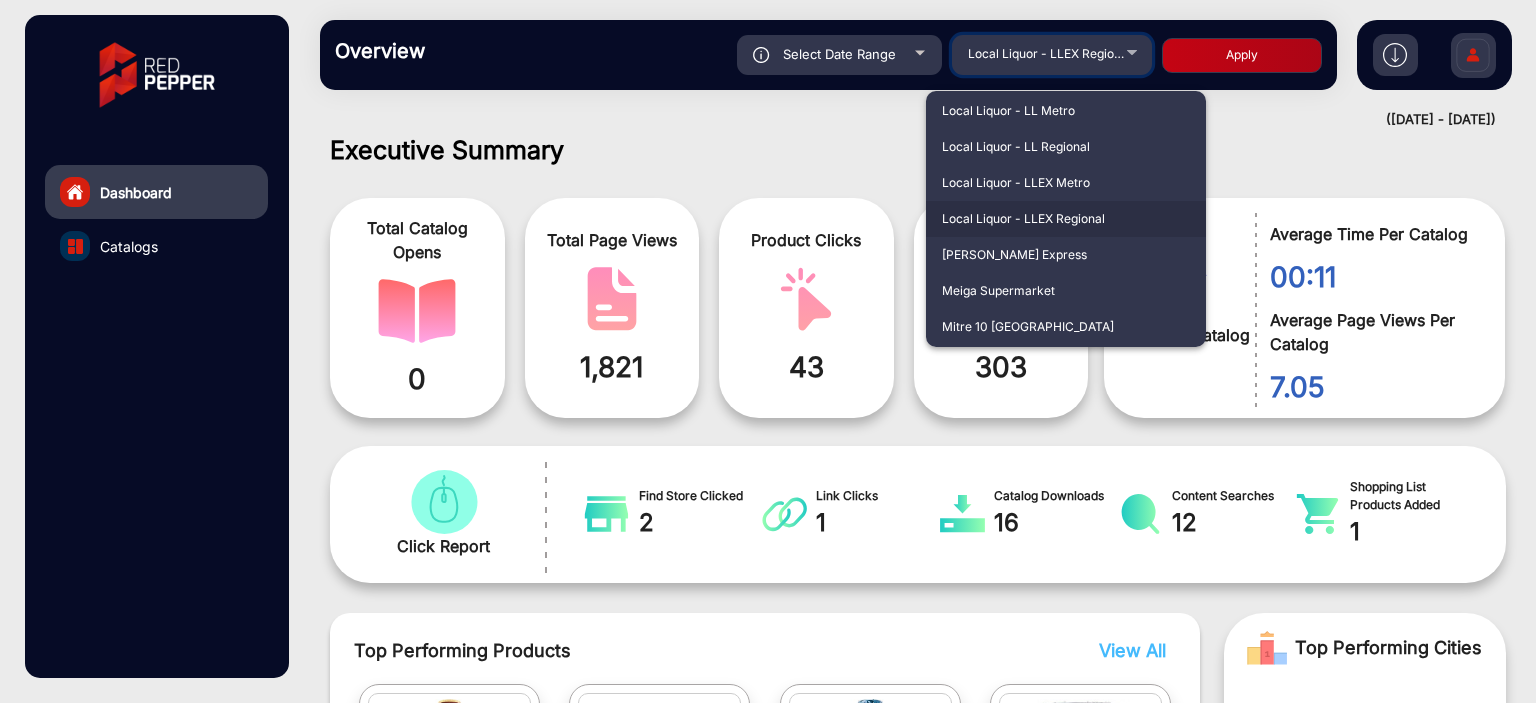 scroll, scrollTop: 2922, scrollLeft: 0, axis: vertical 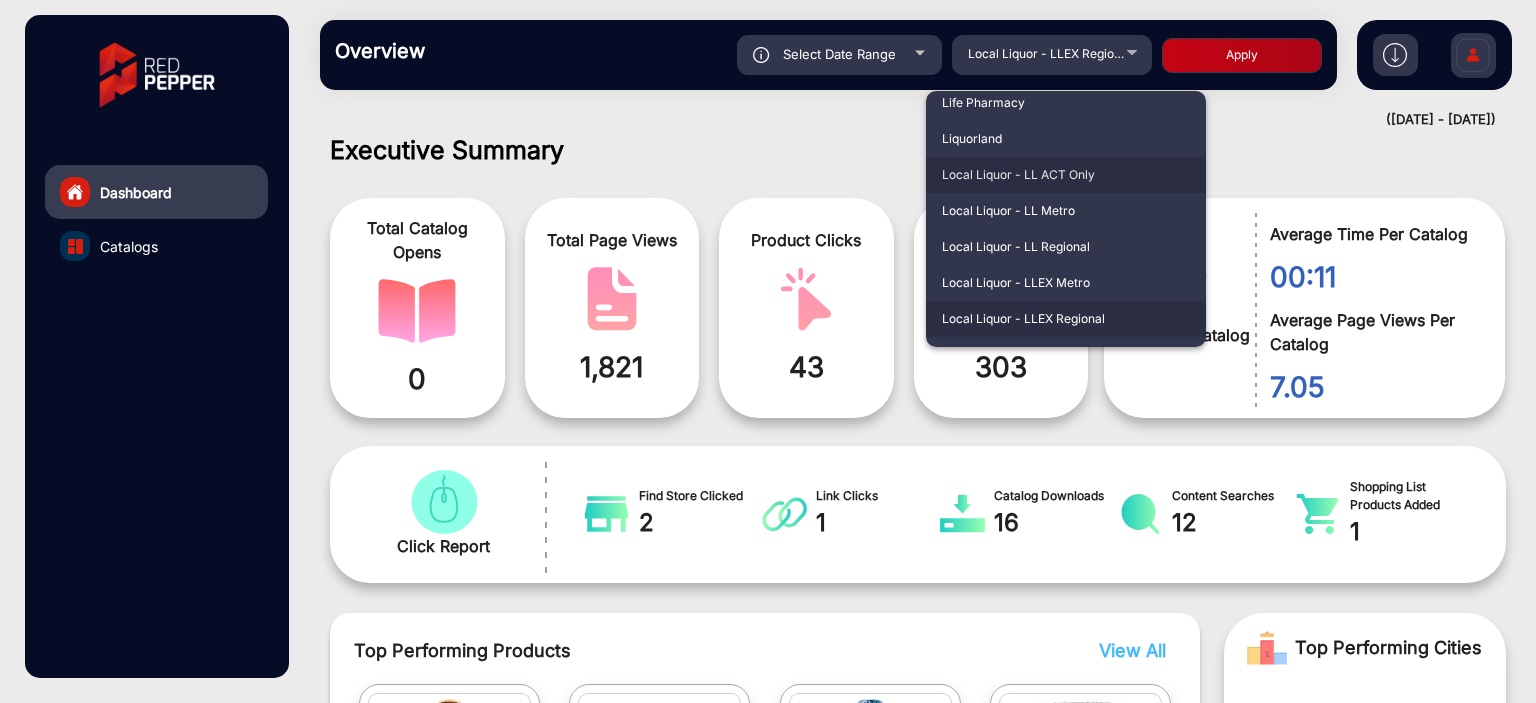 click on "Local Liquor - LL ACT Only" at bounding box center [1066, 175] 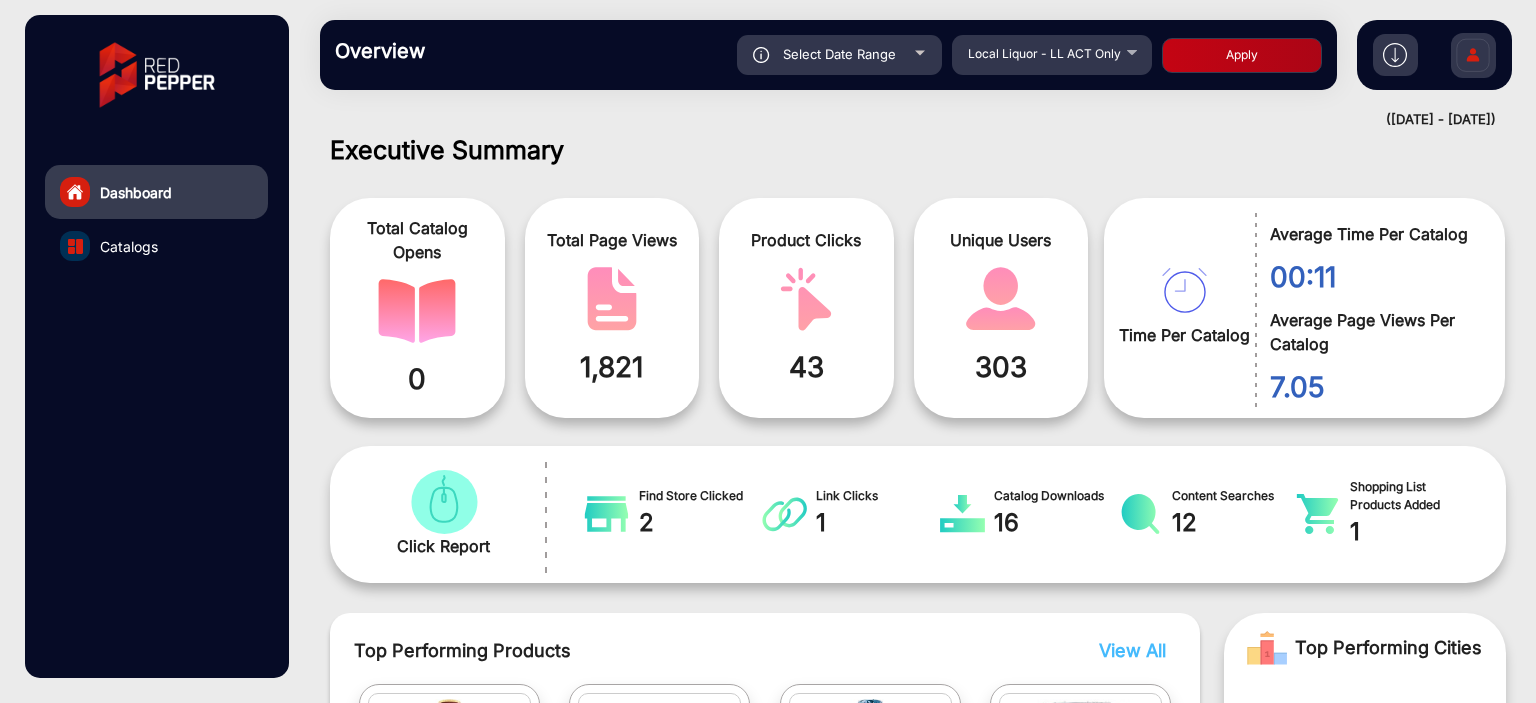 click on "Apply" 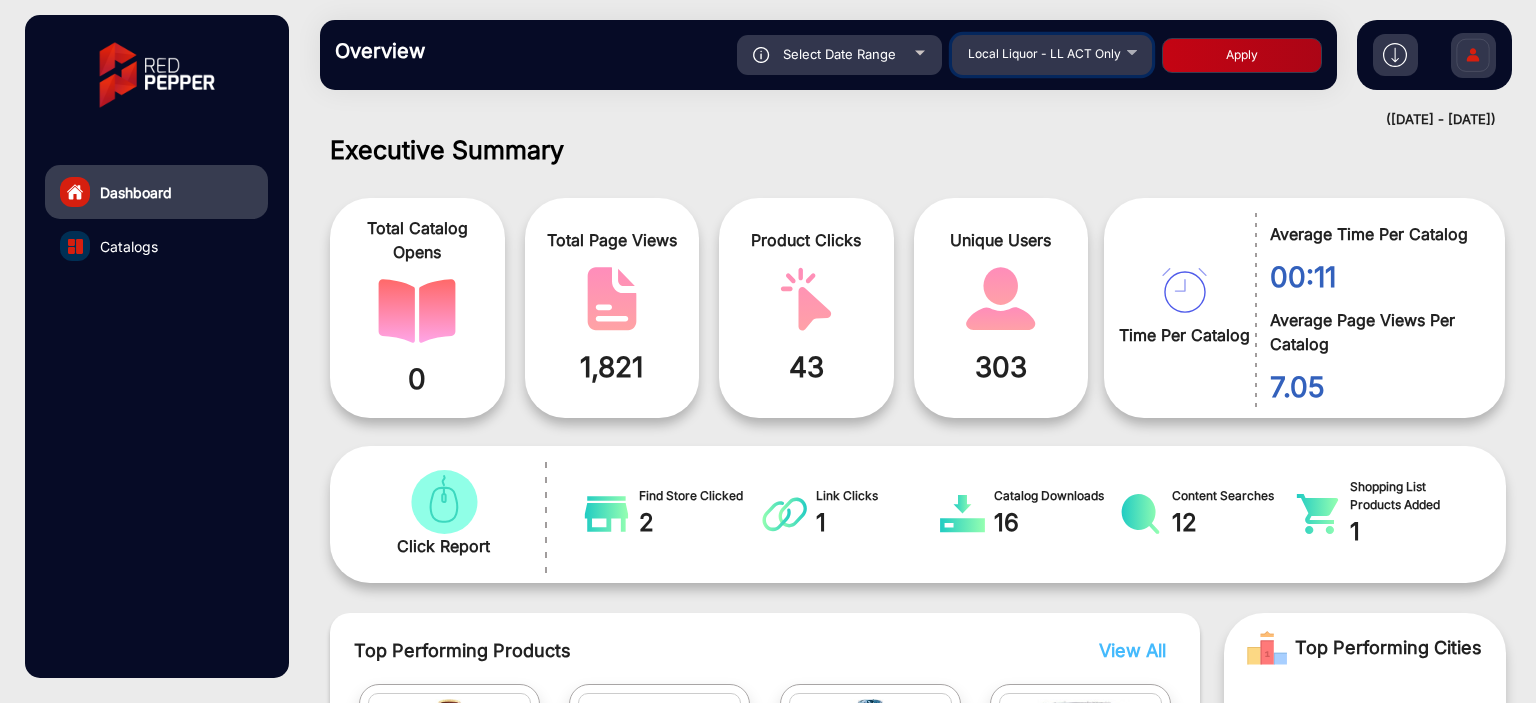 click on "Local Liquor - LL ACT Only" at bounding box center (1052, 52) 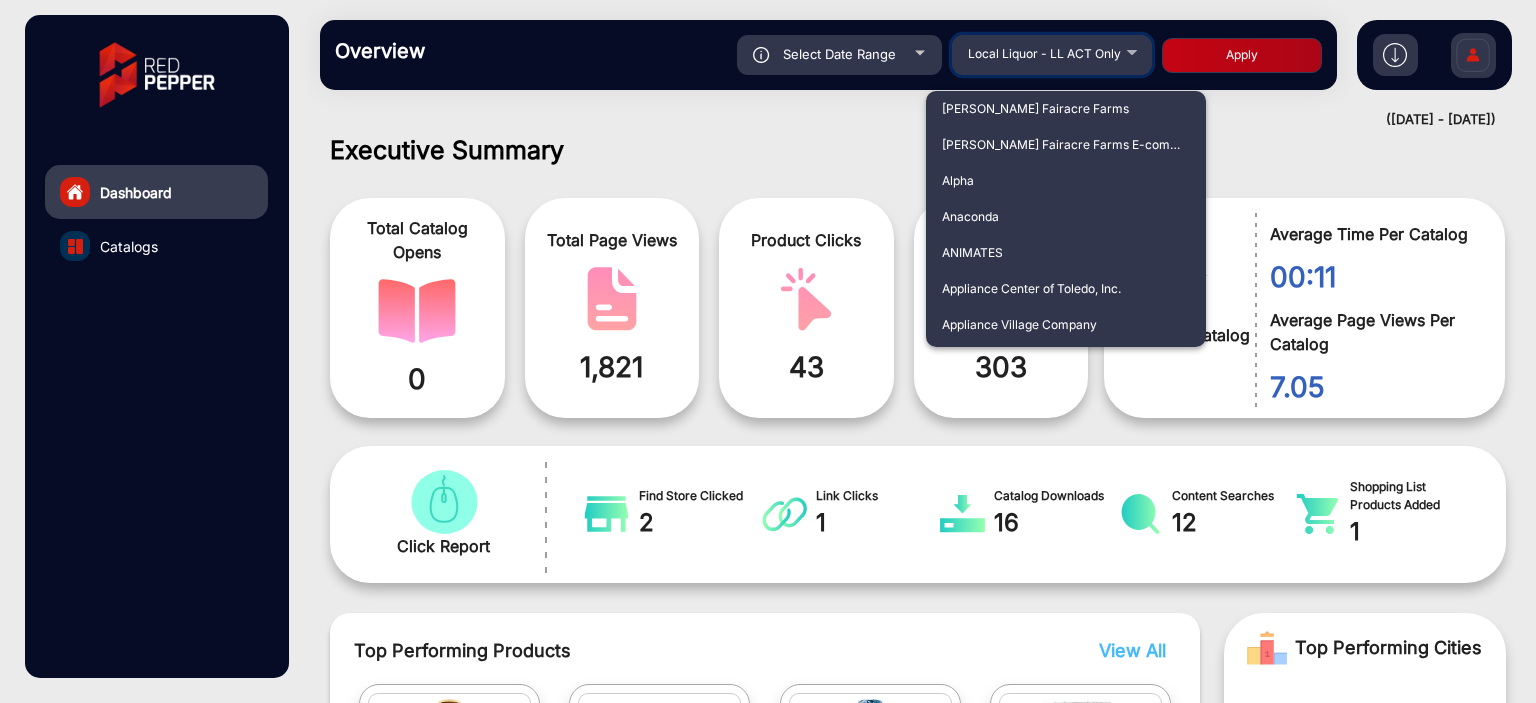scroll, scrollTop: 2878, scrollLeft: 0, axis: vertical 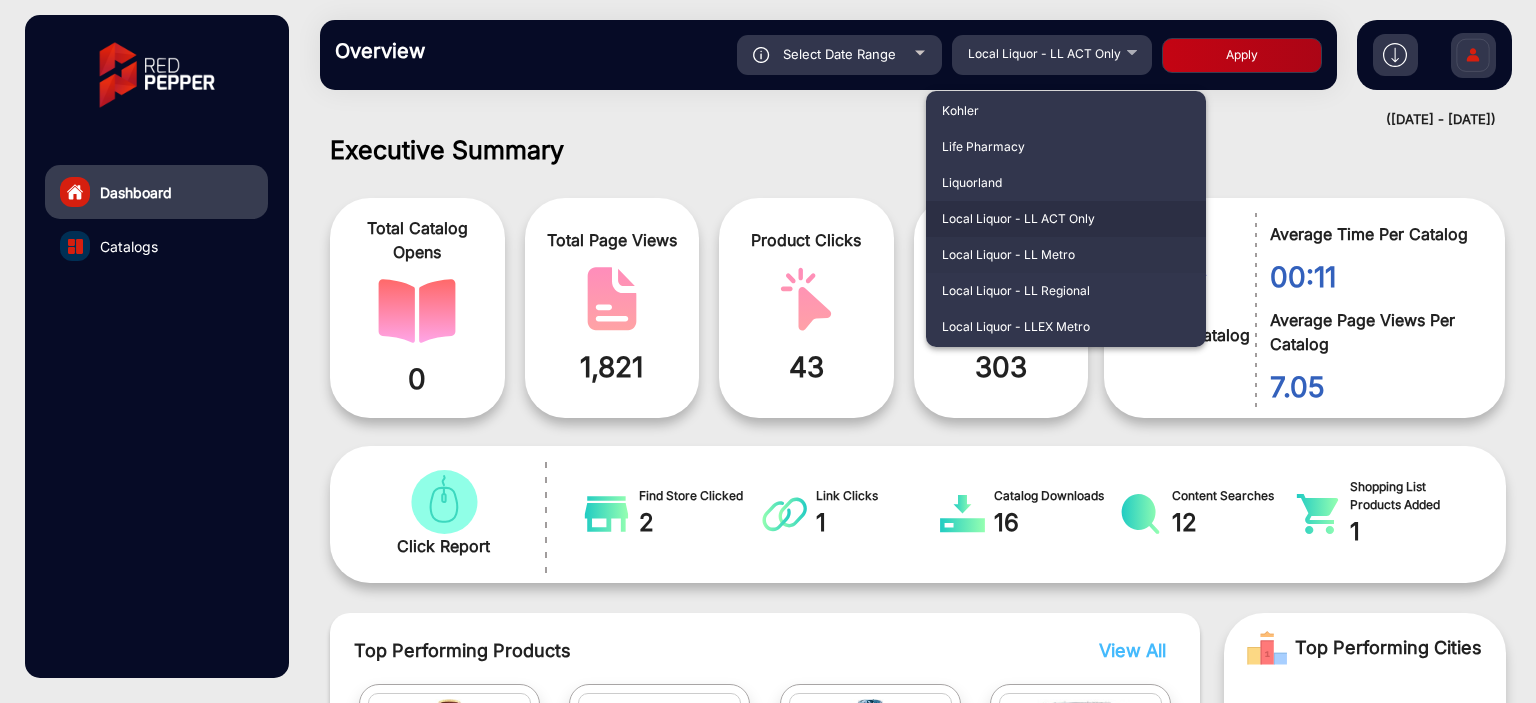 click on "Local Liquor - LL Metro" at bounding box center (1066, 255) 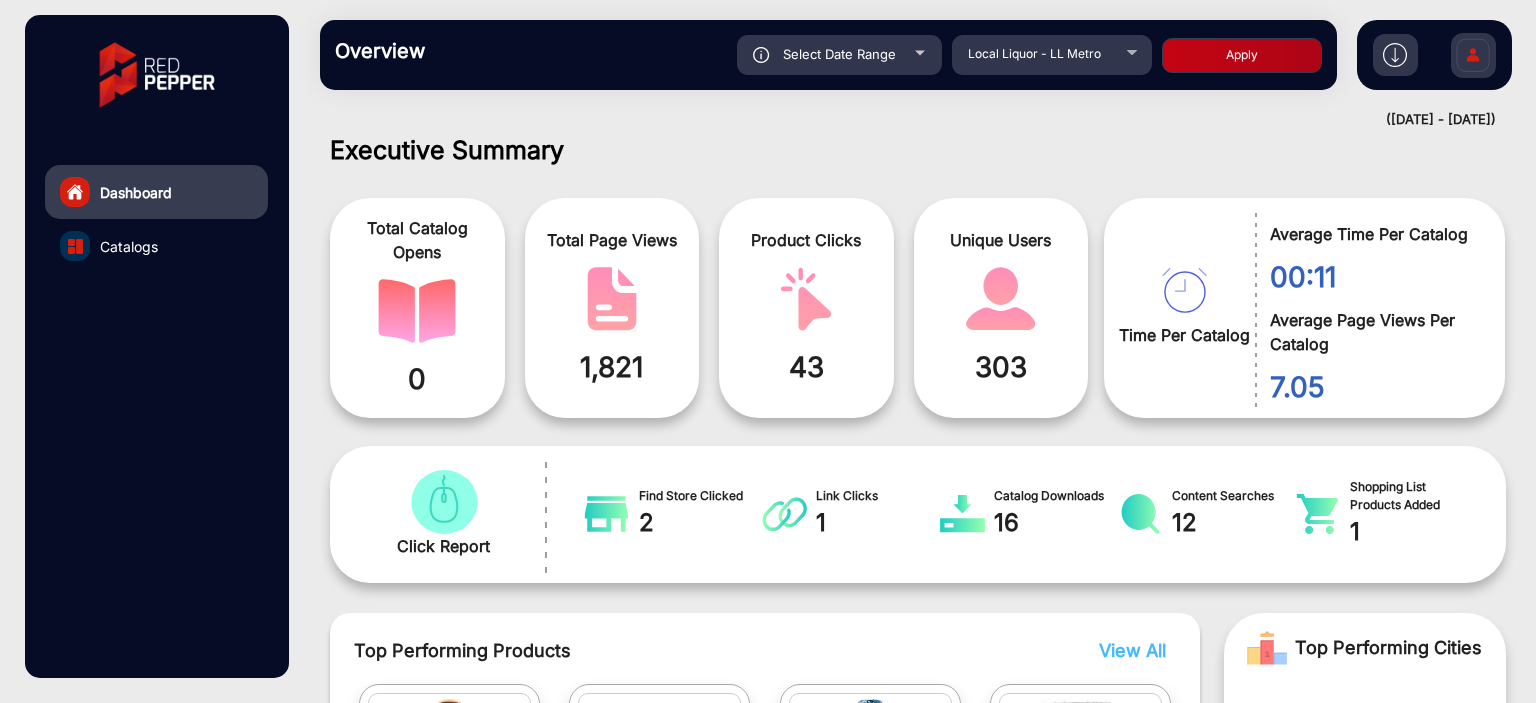 click on "Apply" 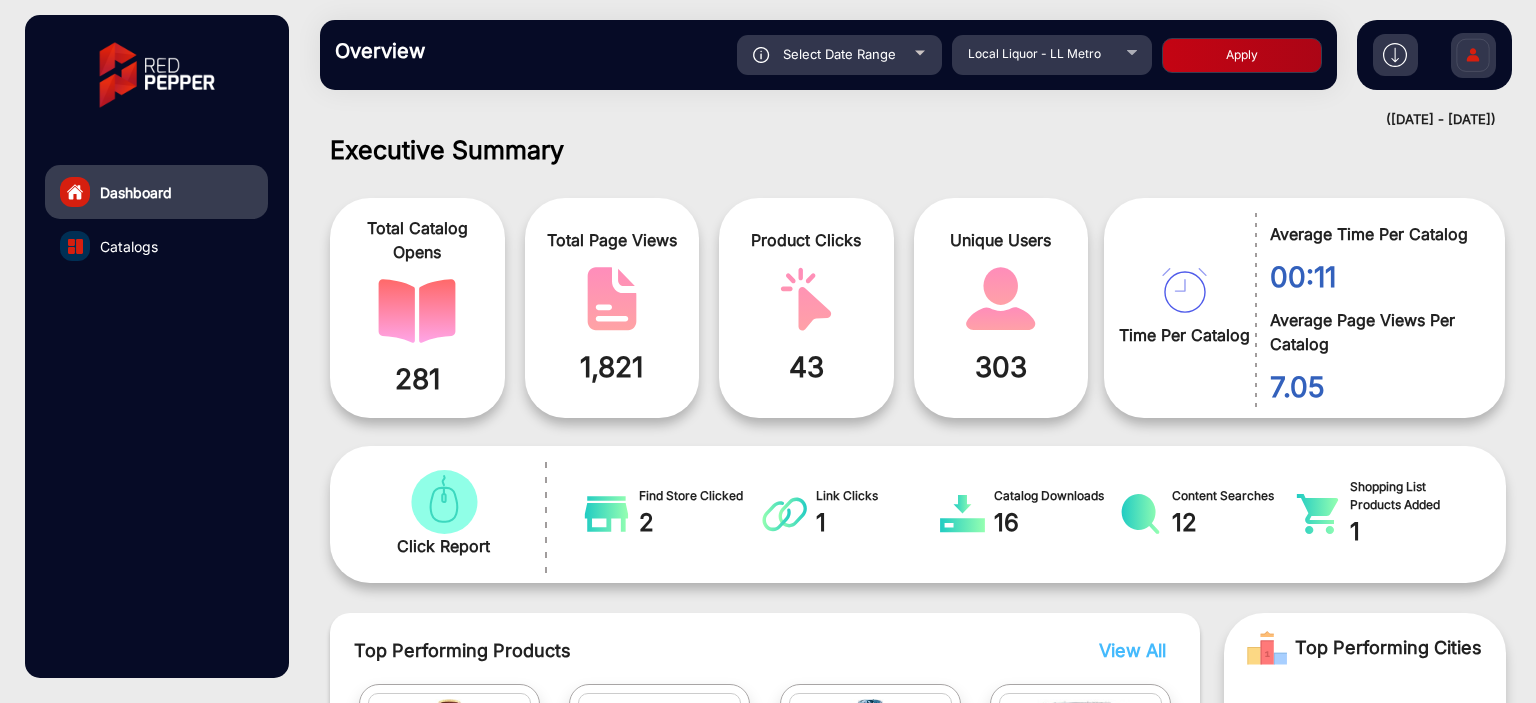 scroll, scrollTop: 999101, scrollLeft: 998828, axis: both 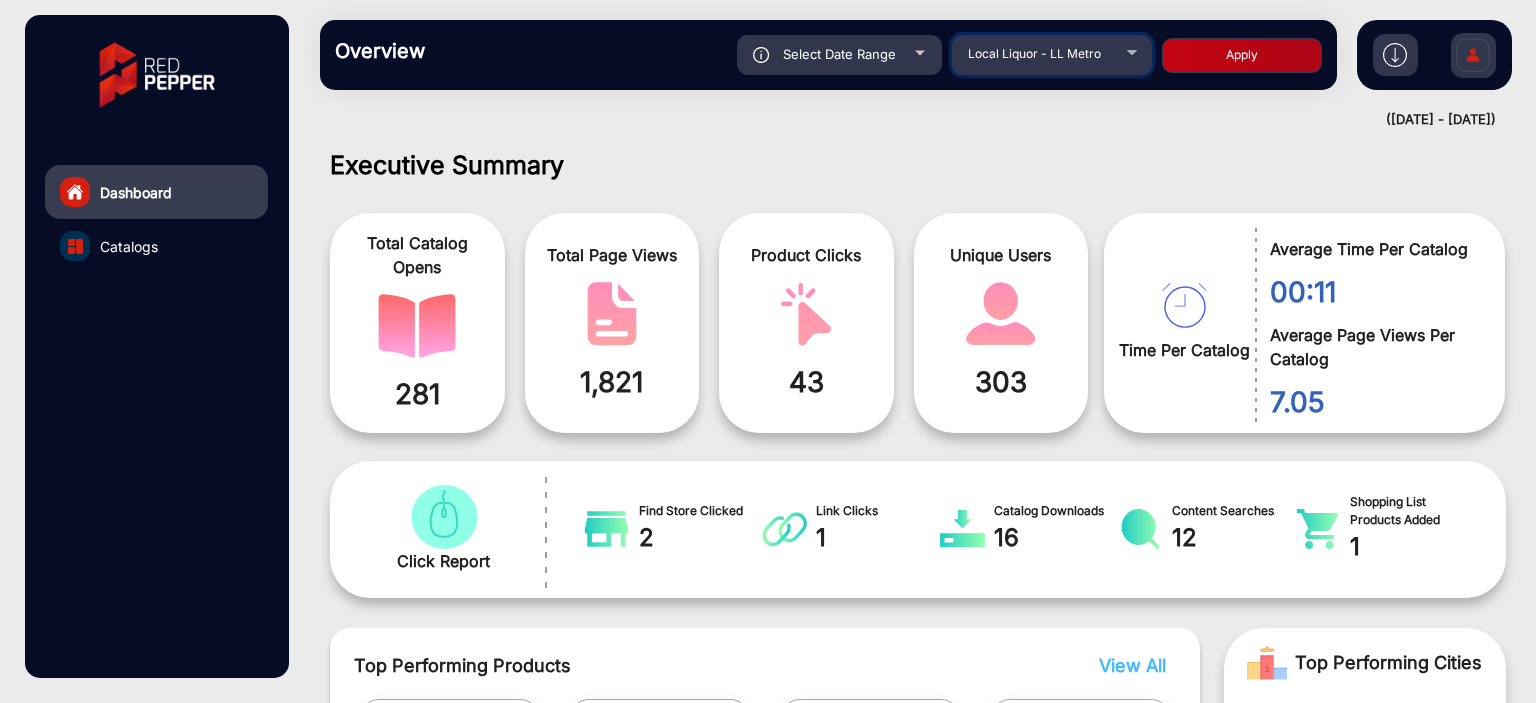 click on "Local Liquor - LL Metro" at bounding box center [1052, 52] 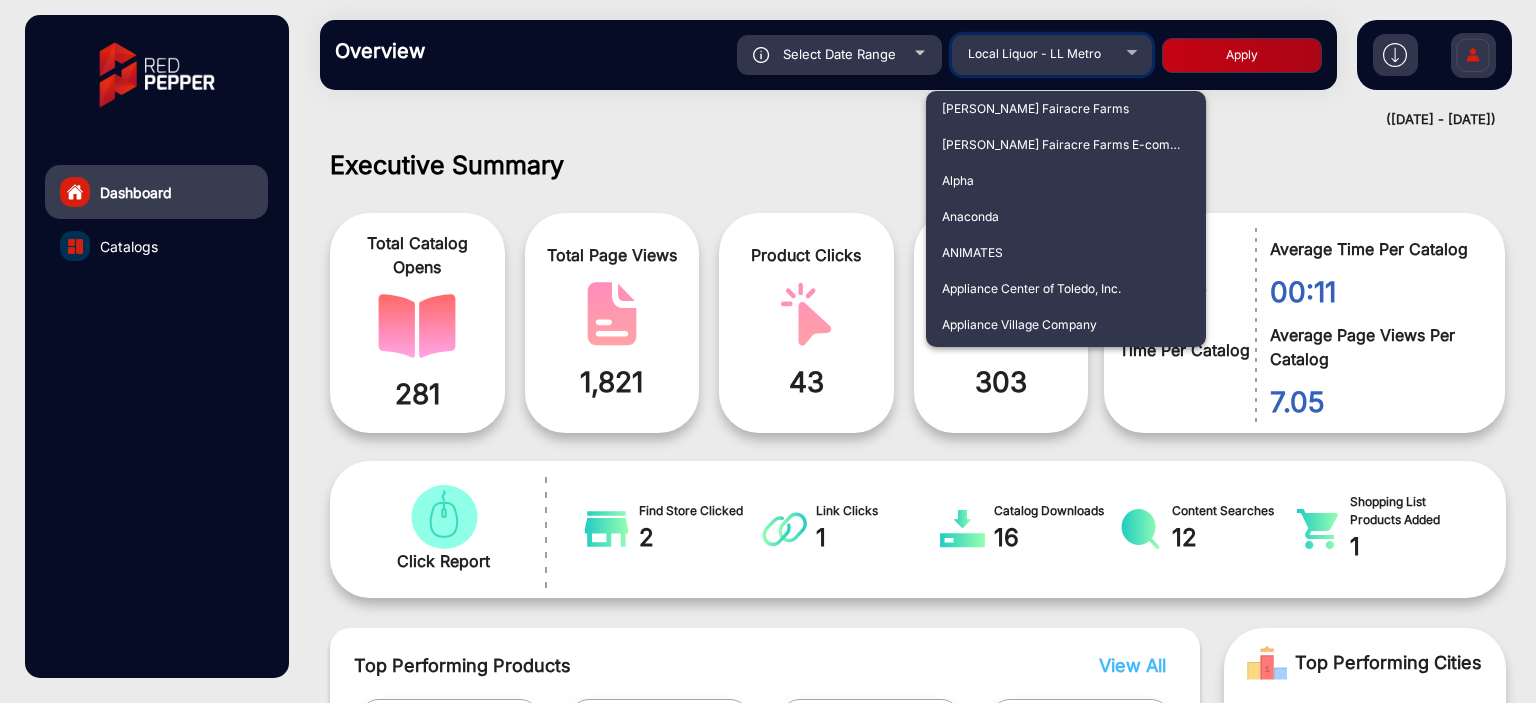 scroll, scrollTop: 2914, scrollLeft: 0, axis: vertical 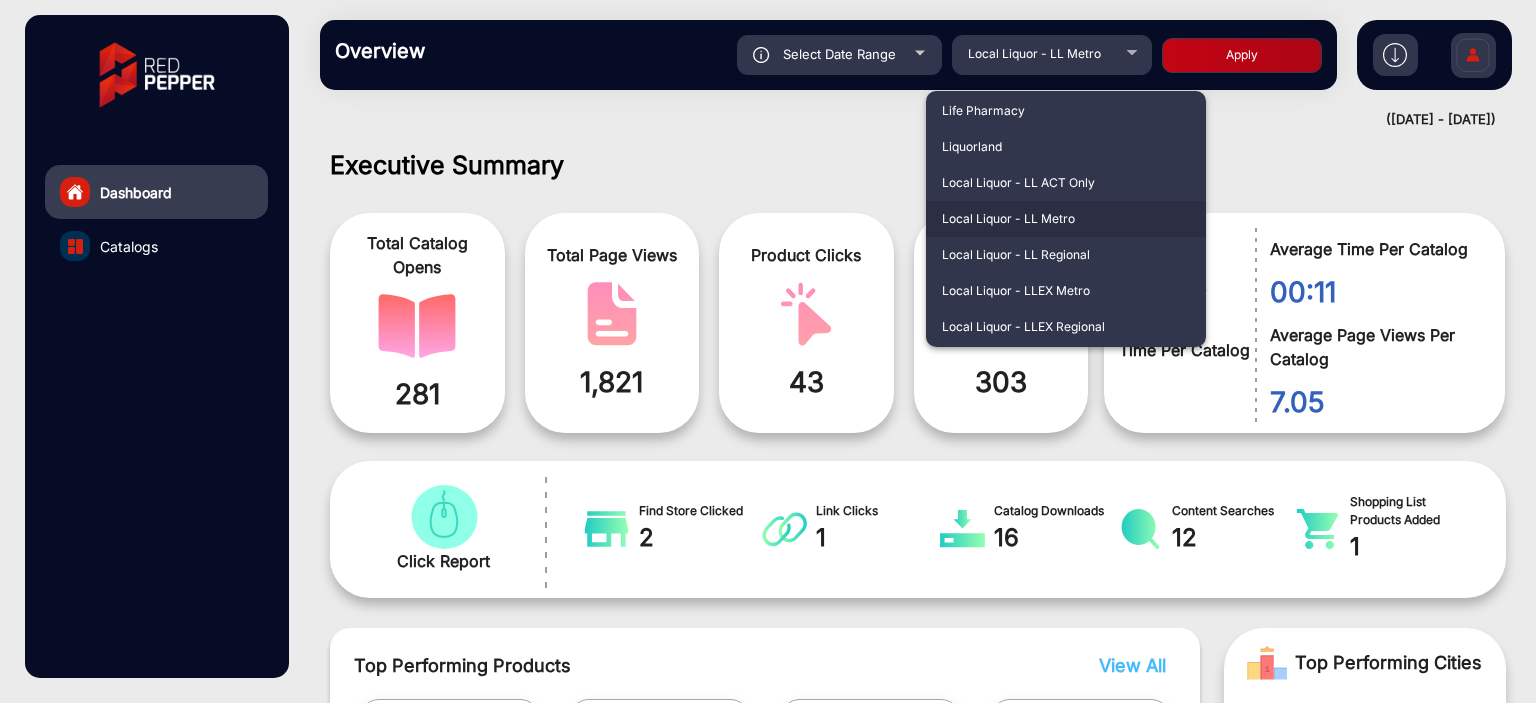 click at bounding box center [768, 351] 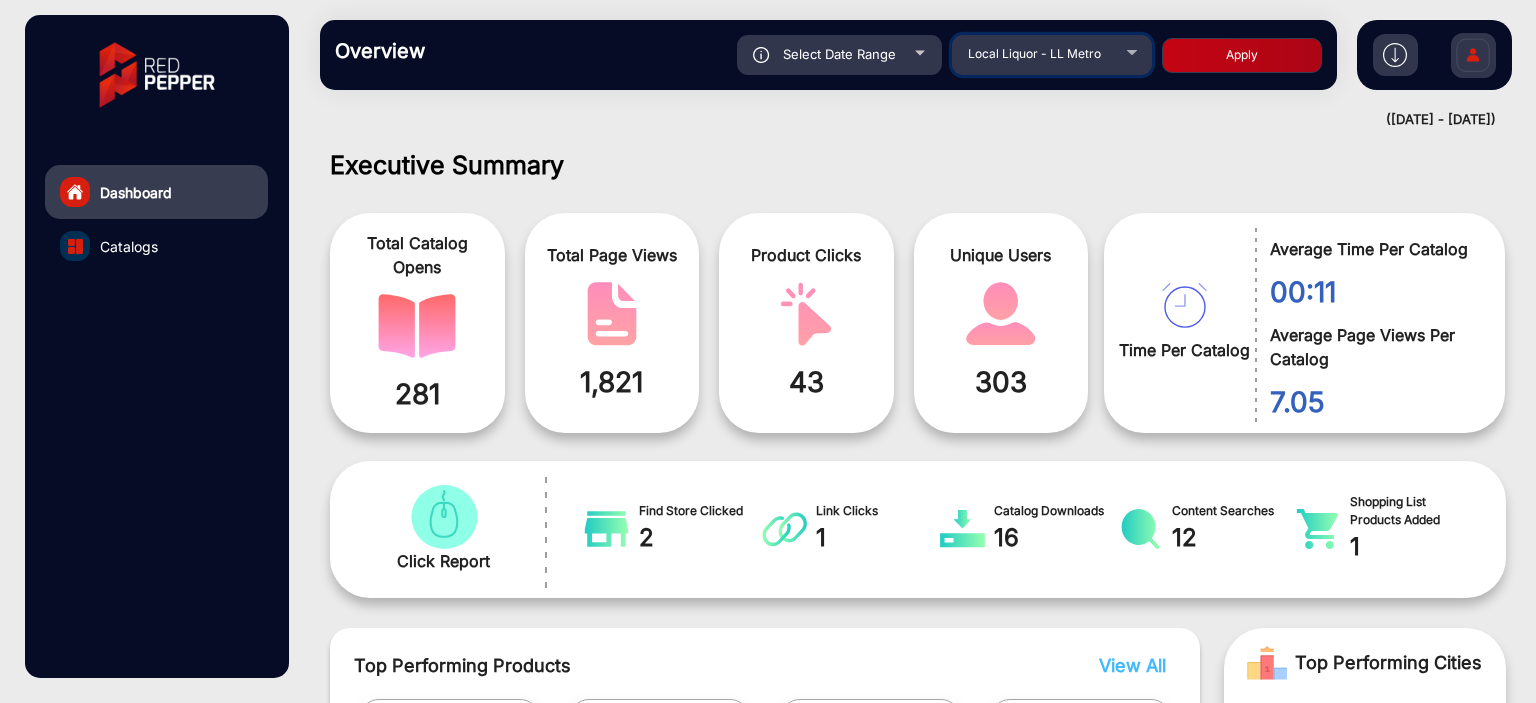 click on "Local Liquor - LL Metro" at bounding box center (1034, 53) 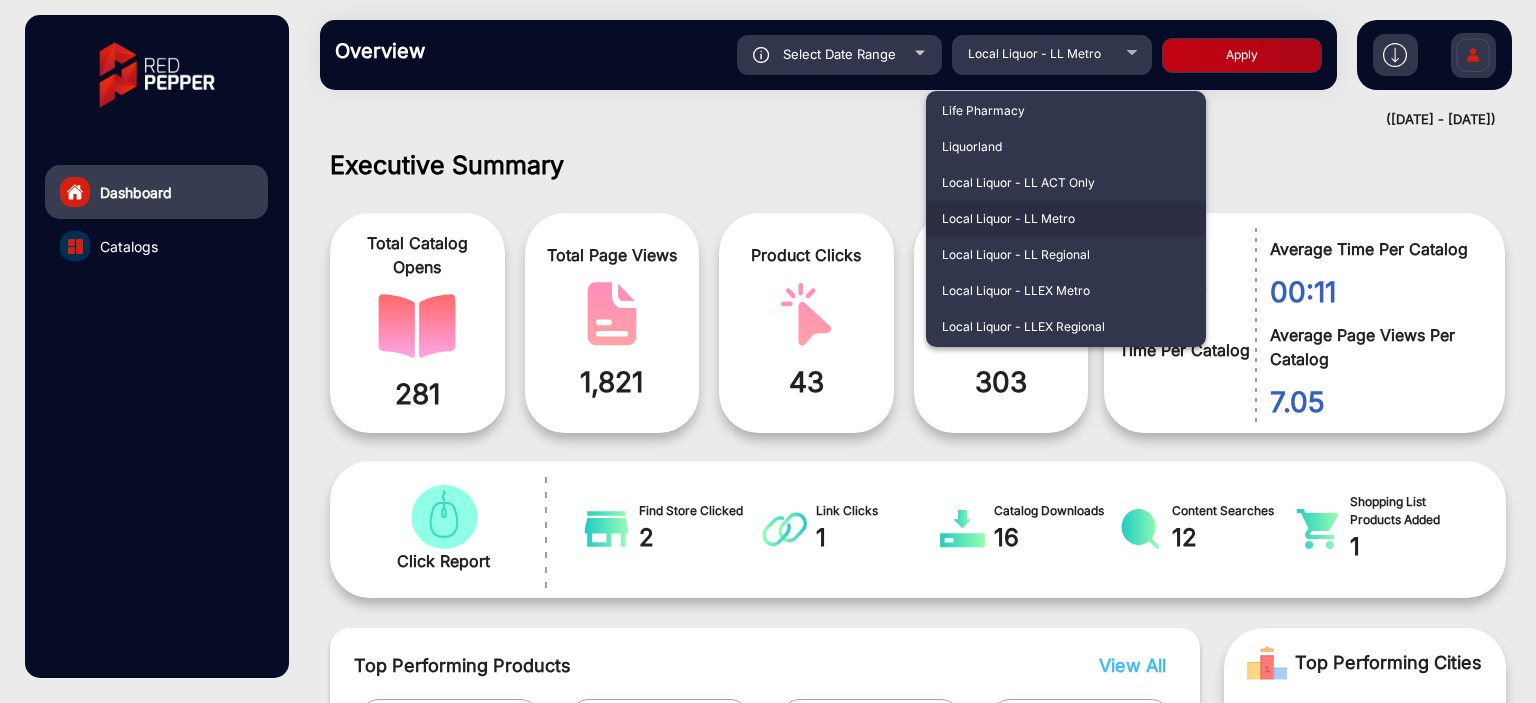 click on "Local Liquor - LL Metro" at bounding box center [1066, 219] 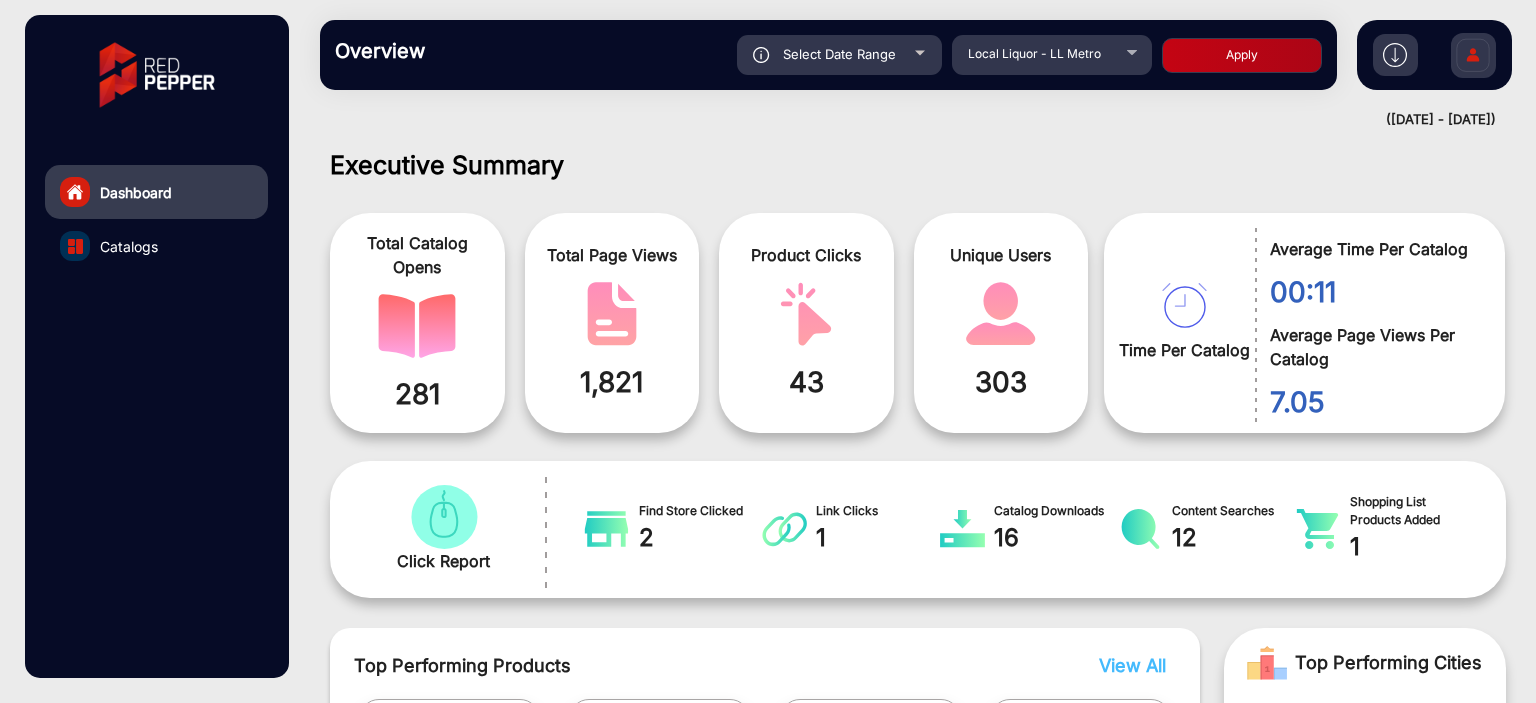 click on "Apply" 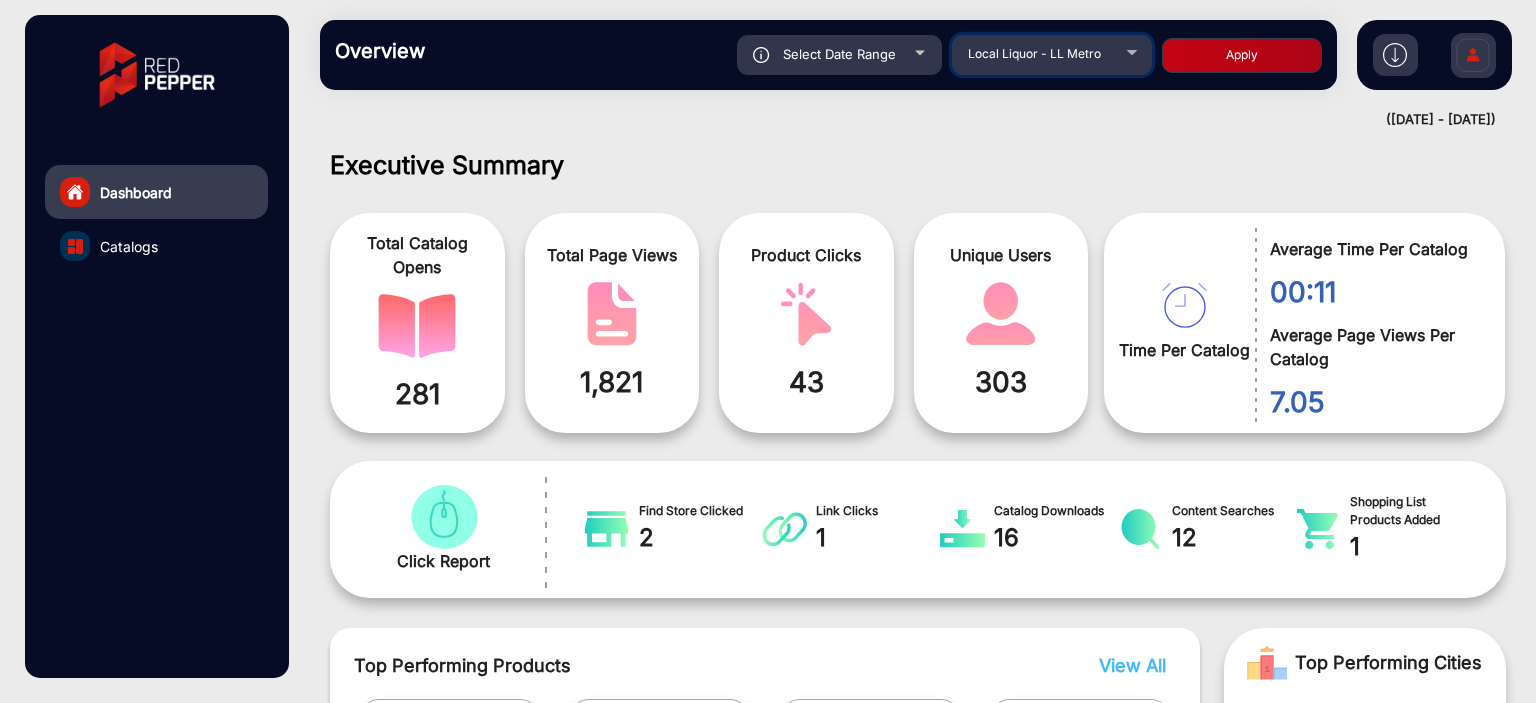 click on "Local Liquor - LL Metro" at bounding box center [1034, 53] 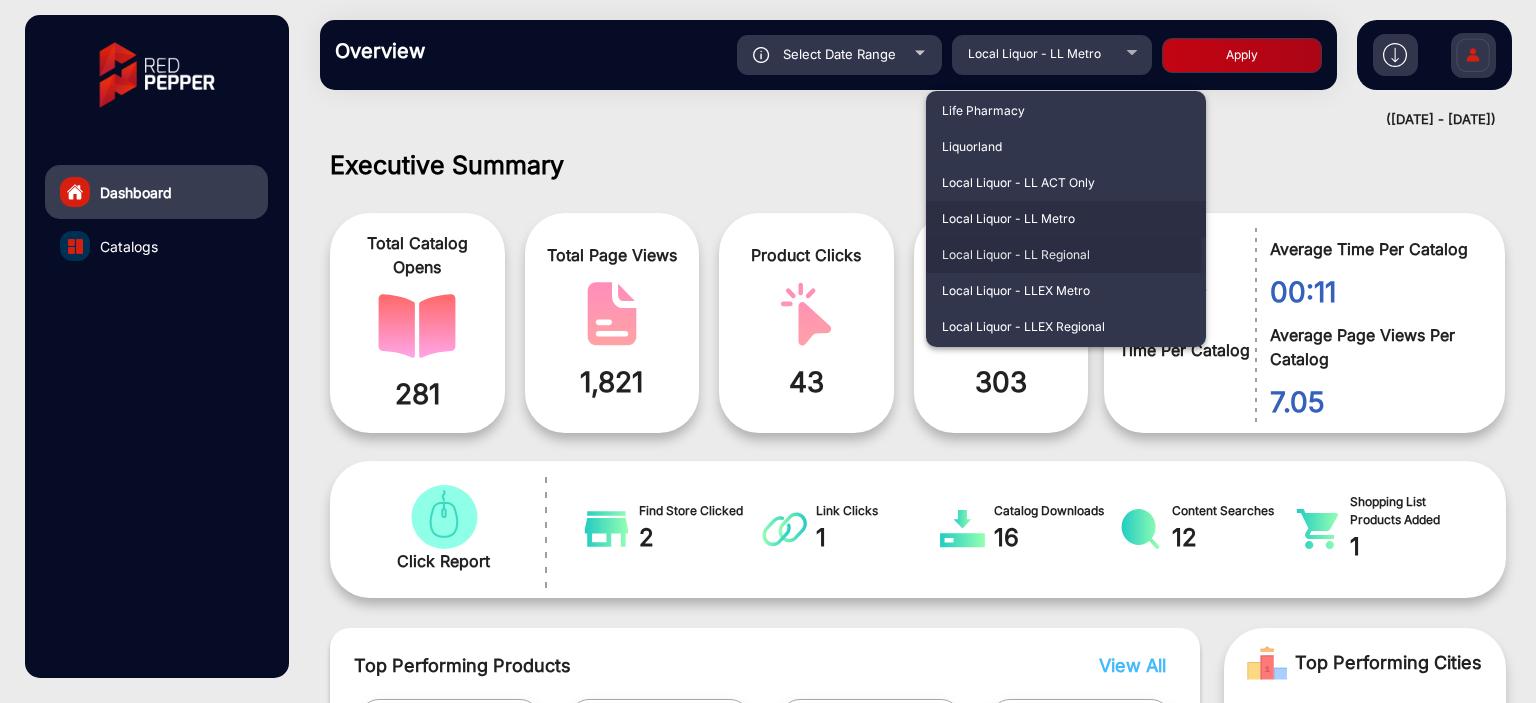 click on "Local Liquor - LL Regional" at bounding box center (1066, 255) 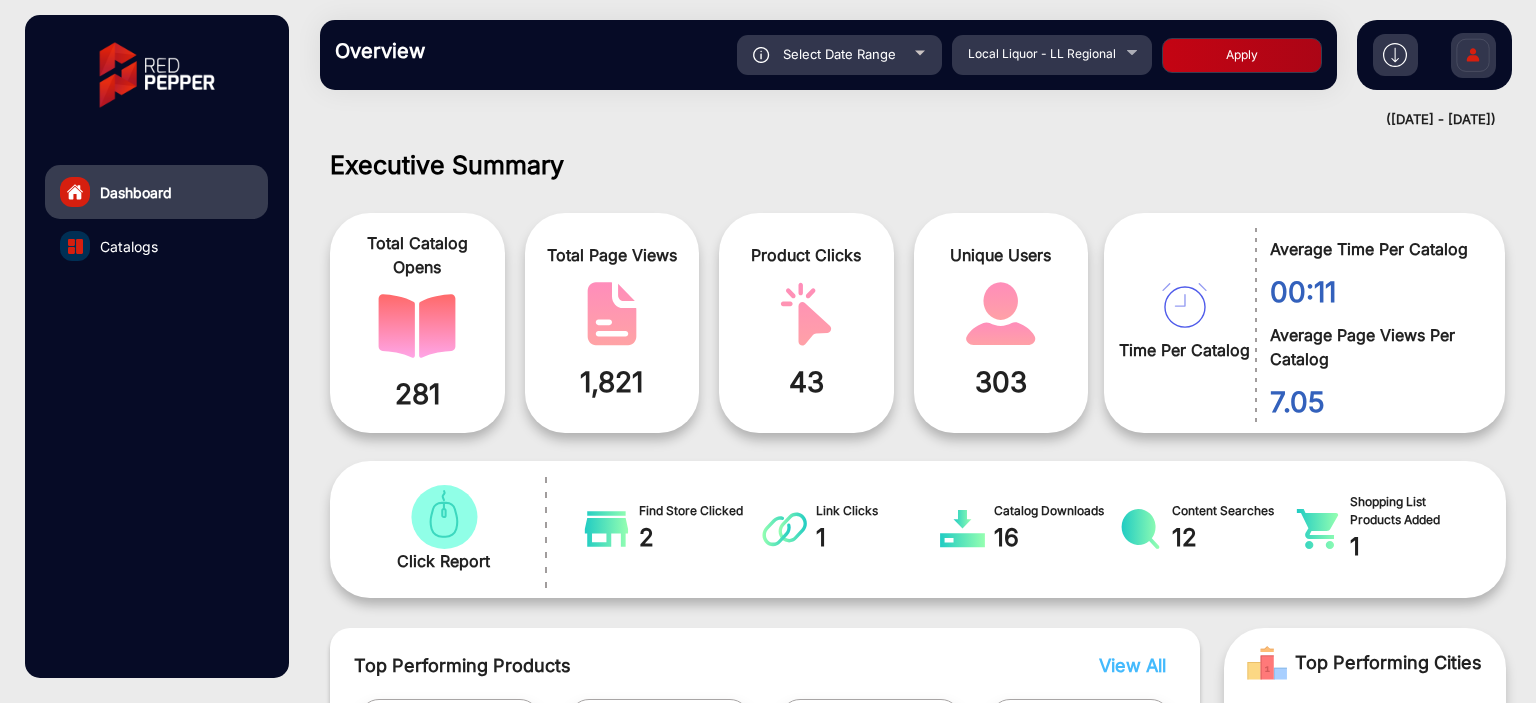 click on "Overview  Reports Understand what makes your customers tick and learn how they are consuming your content. Select Date Range [DATE] - [DATE] Choose date Local Liquor - LL Regional Apply" 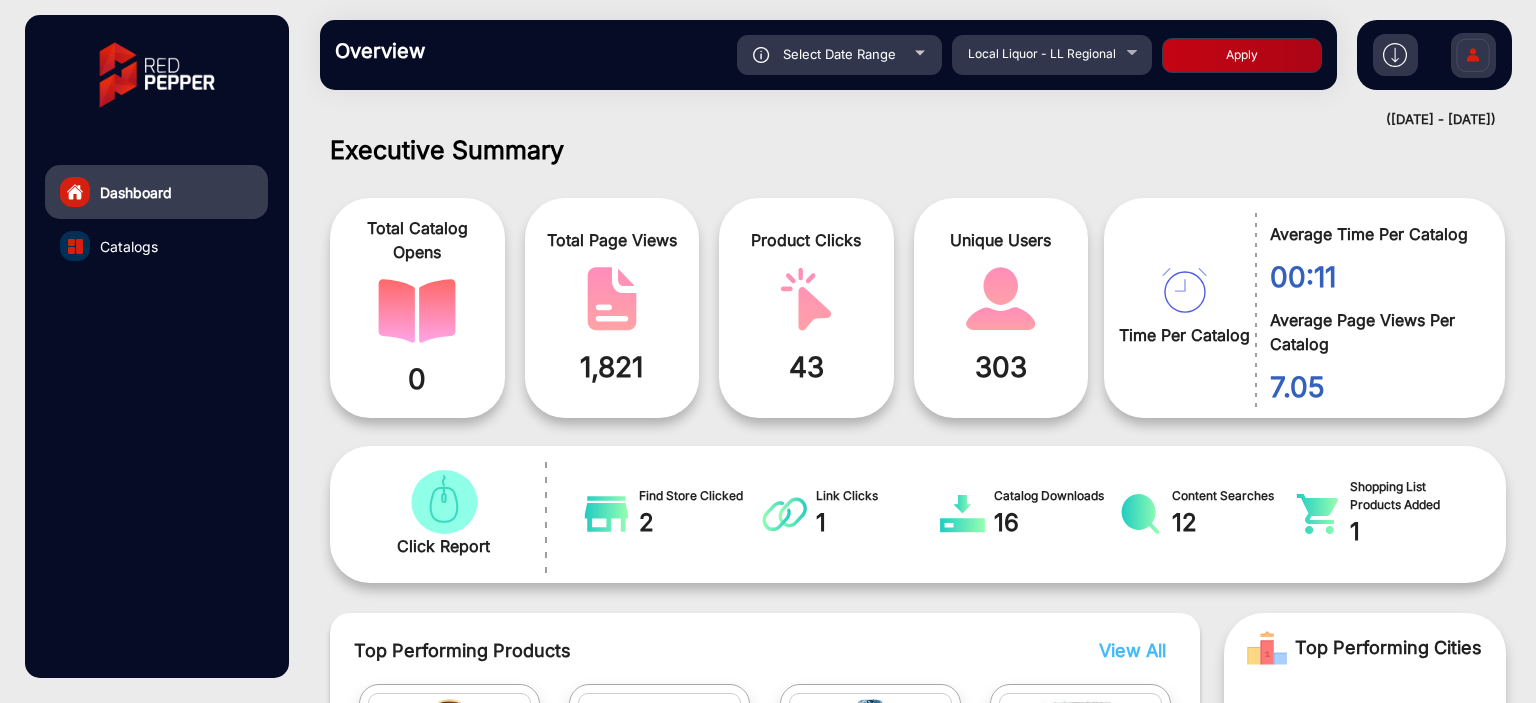 scroll, scrollTop: 999101, scrollLeft: 998828, axis: both 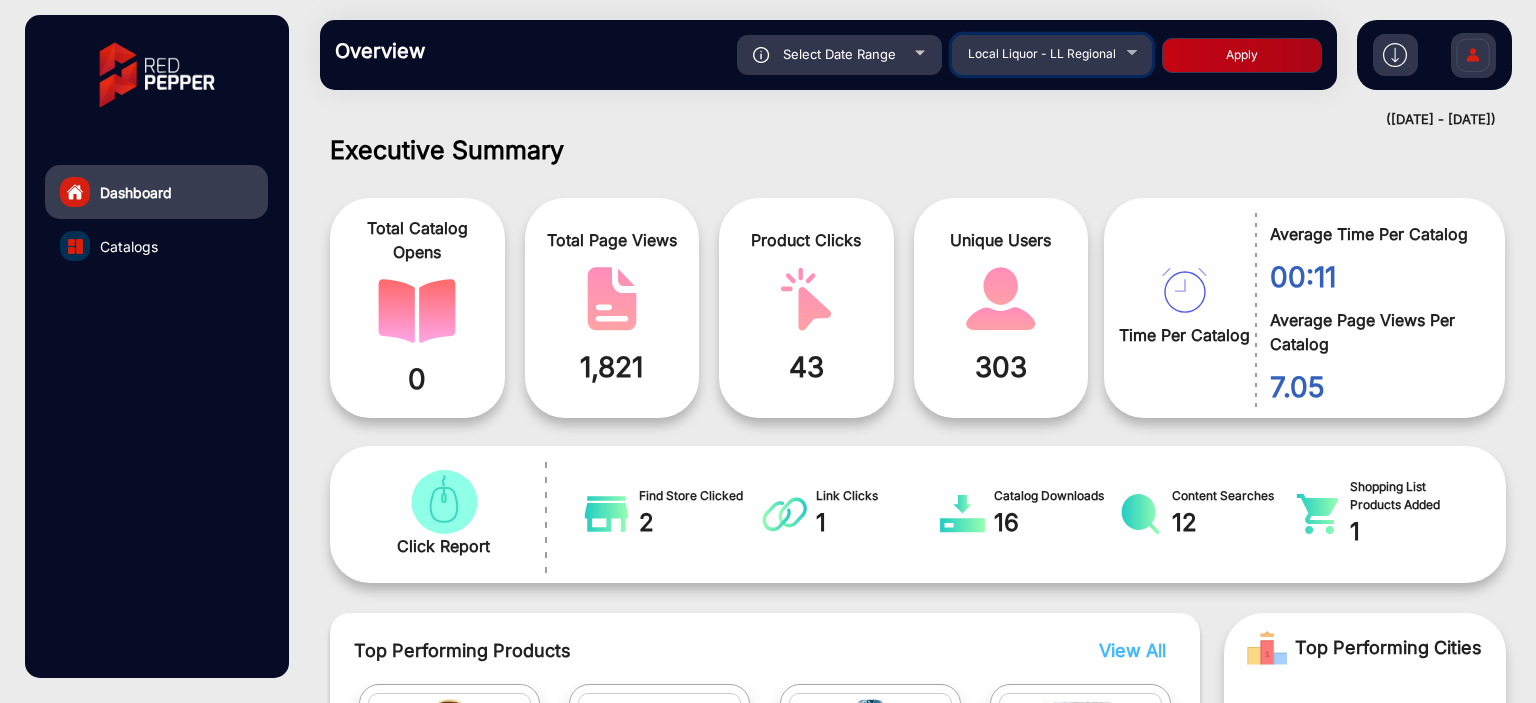 click on "Local Liquor - LL Regional" at bounding box center (1052, 52) 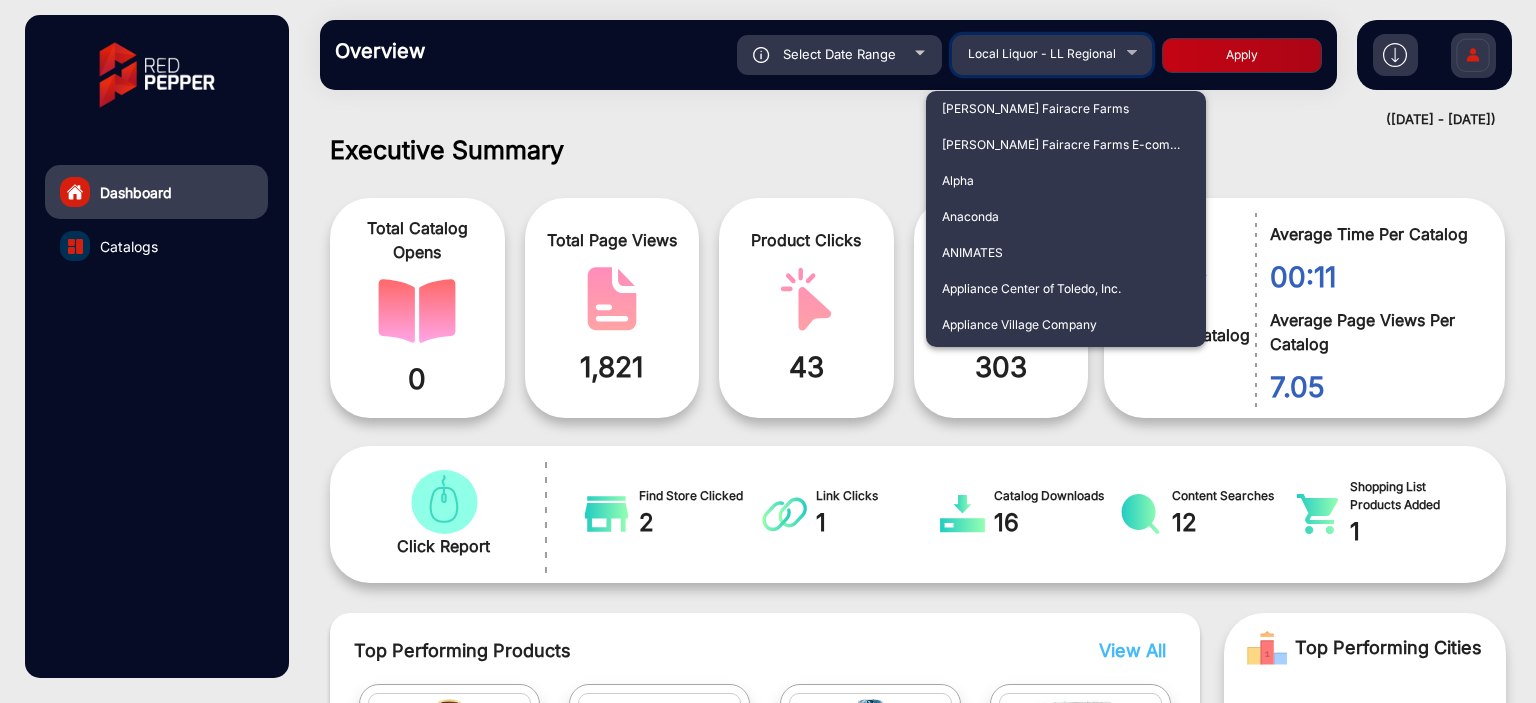 scroll, scrollTop: 2950, scrollLeft: 0, axis: vertical 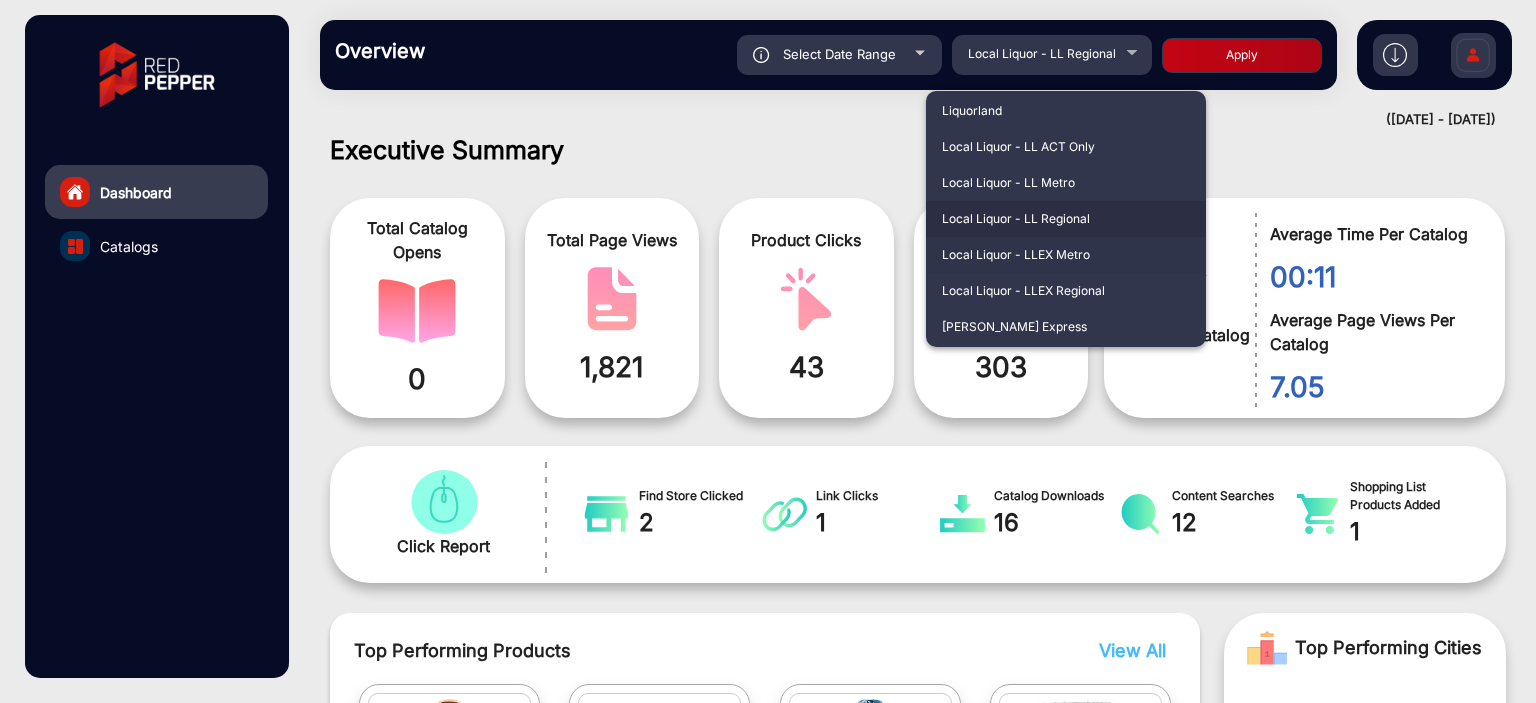 click on "Local Liquor - LLEX Metro" at bounding box center [1066, 255] 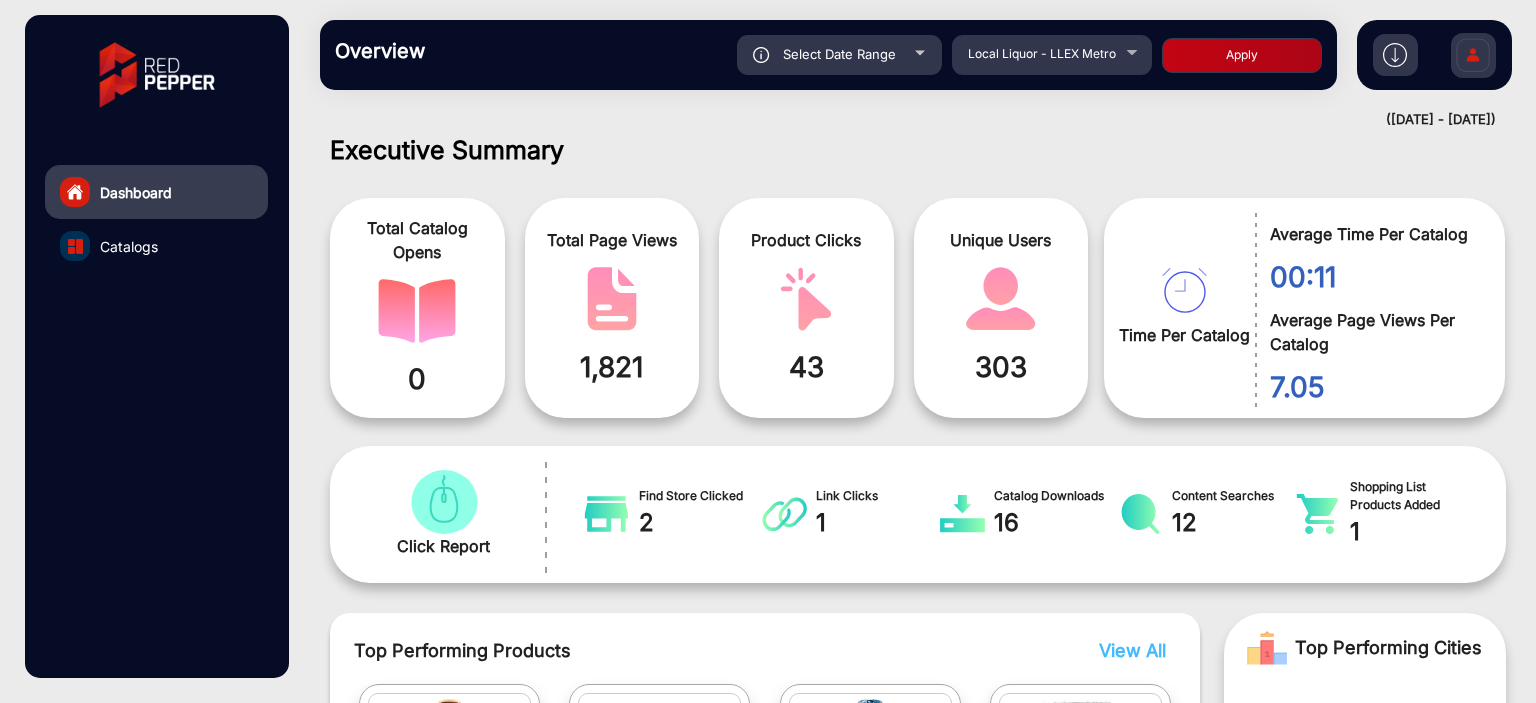 click on "Apply" 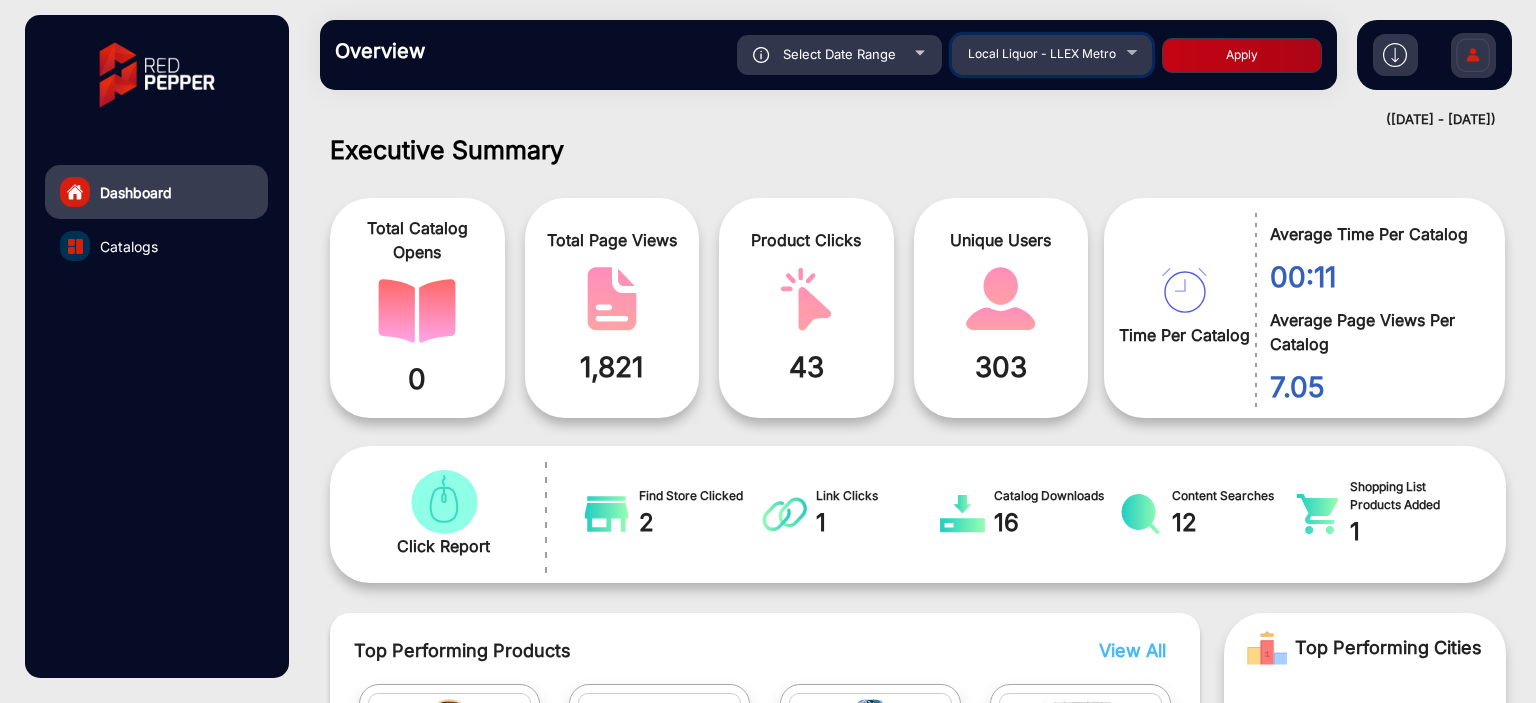 click on "Local Liquor - LLEX Metro" at bounding box center (1042, 53) 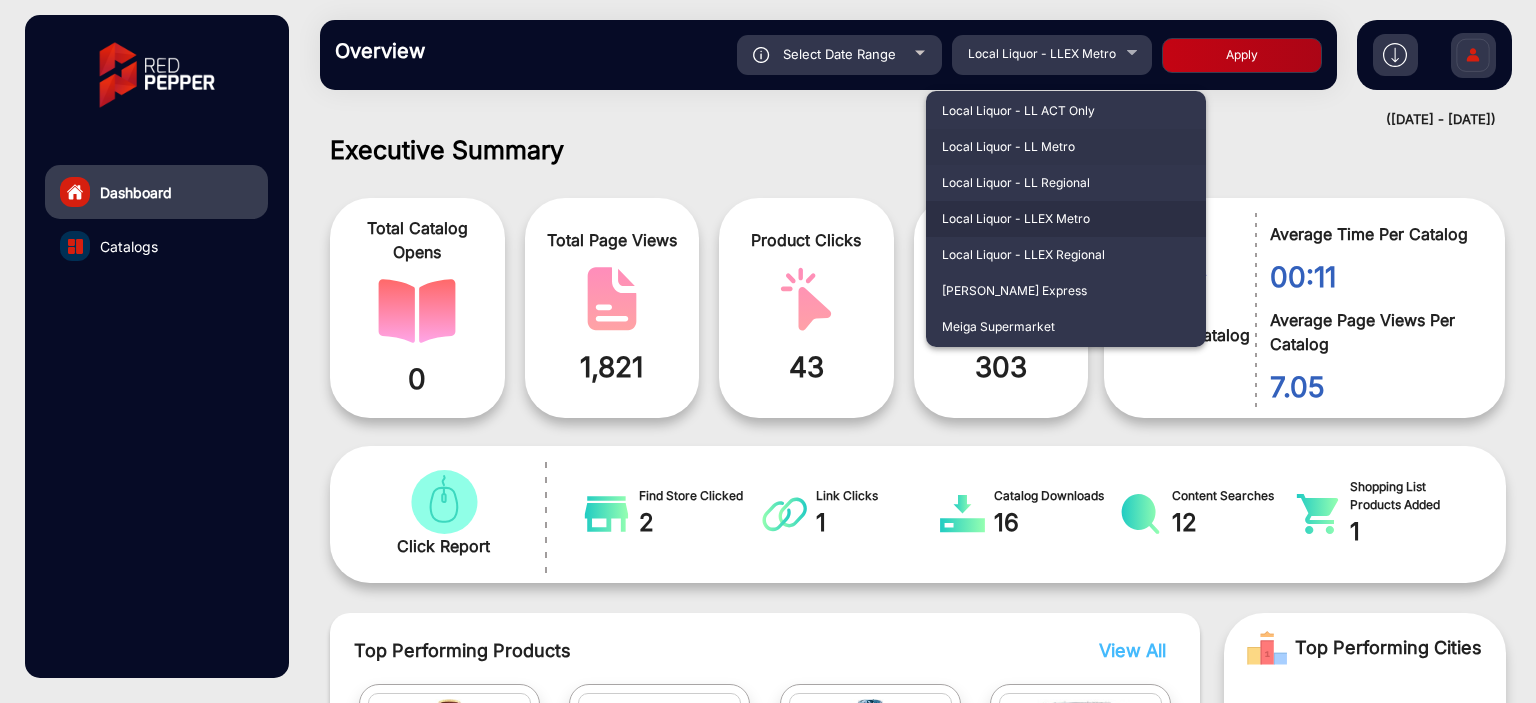 click on "Local Liquor - LL Metro" at bounding box center [1066, 147] 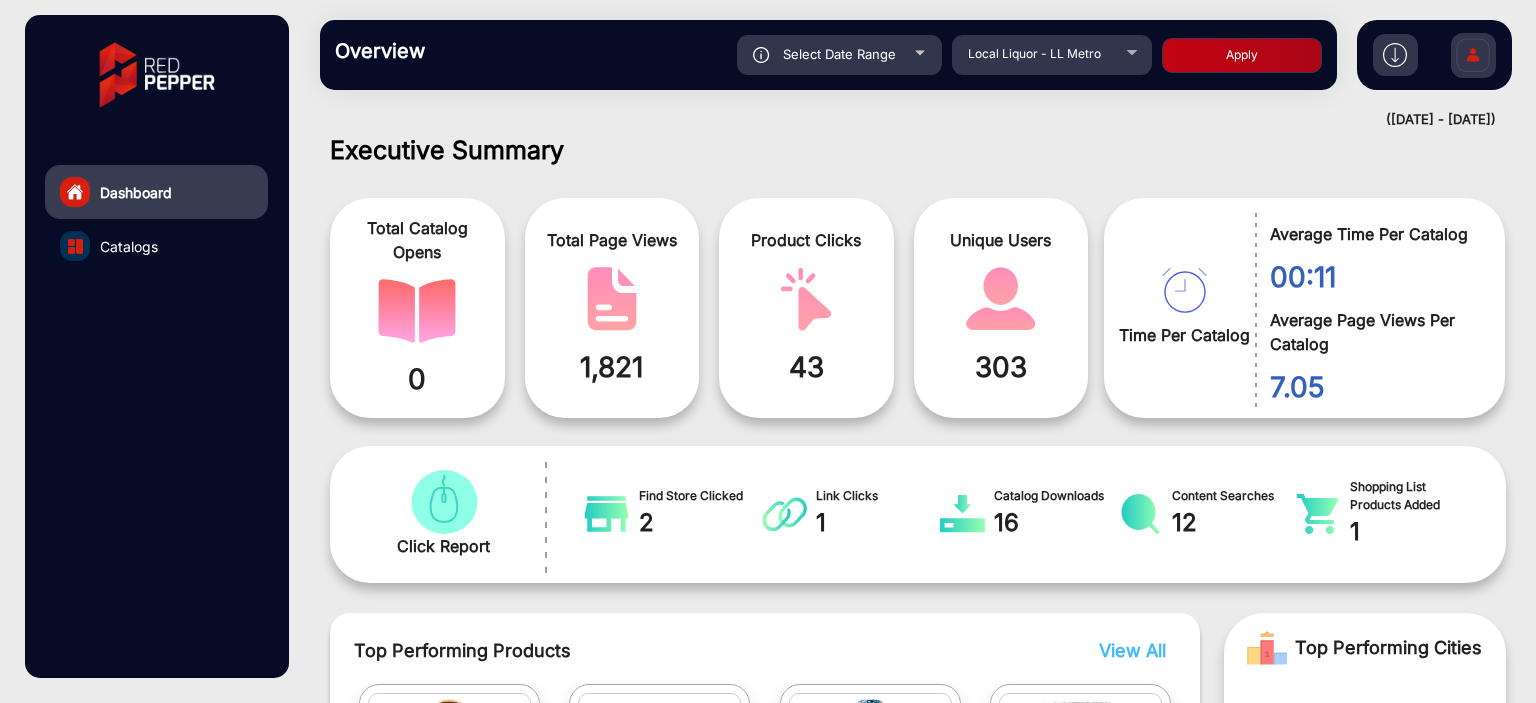click on "Apply" 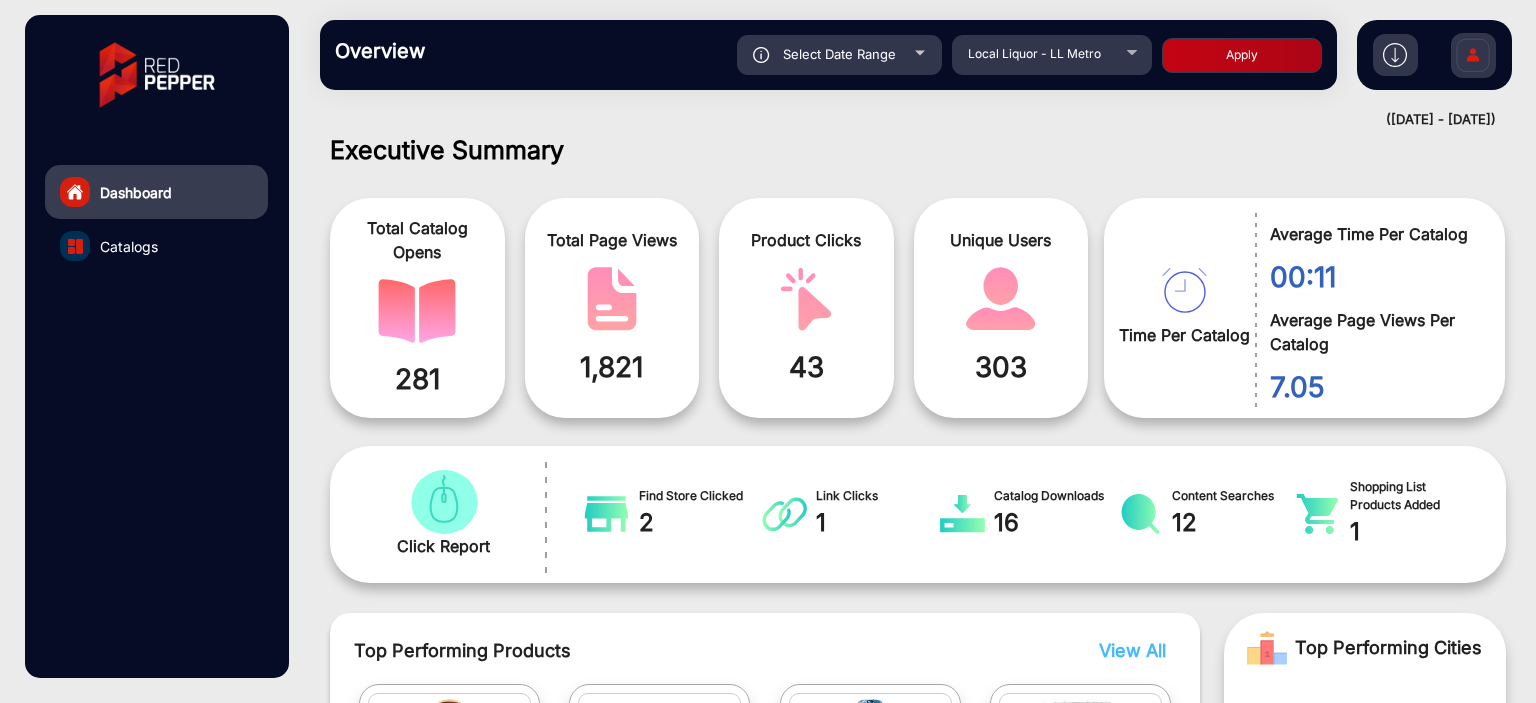 scroll, scrollTop: 999101, scrollLeft: 998828, axis: both 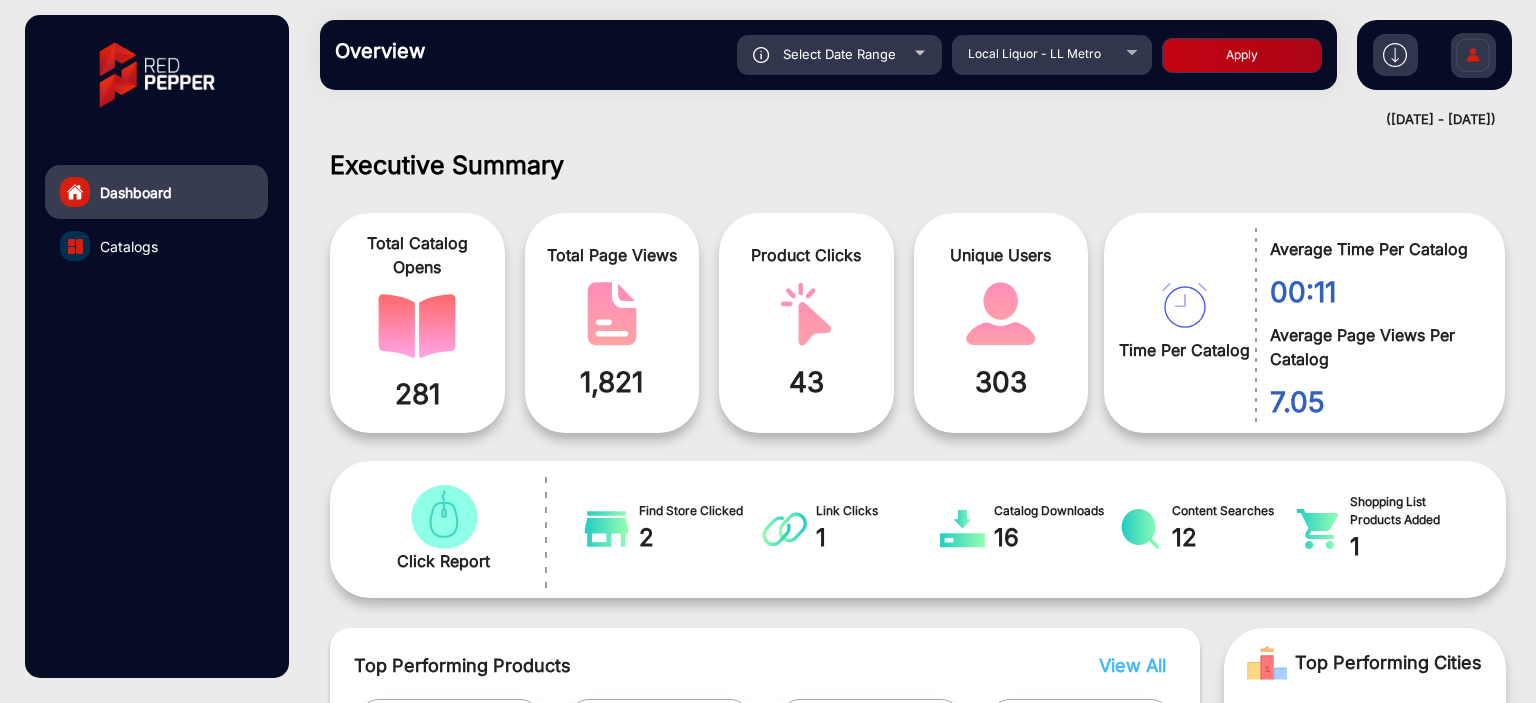 drag, startPoint x: 456, startPoint y: 397, endPoint x: 387, endPoint y: 398, distance: 69.00725 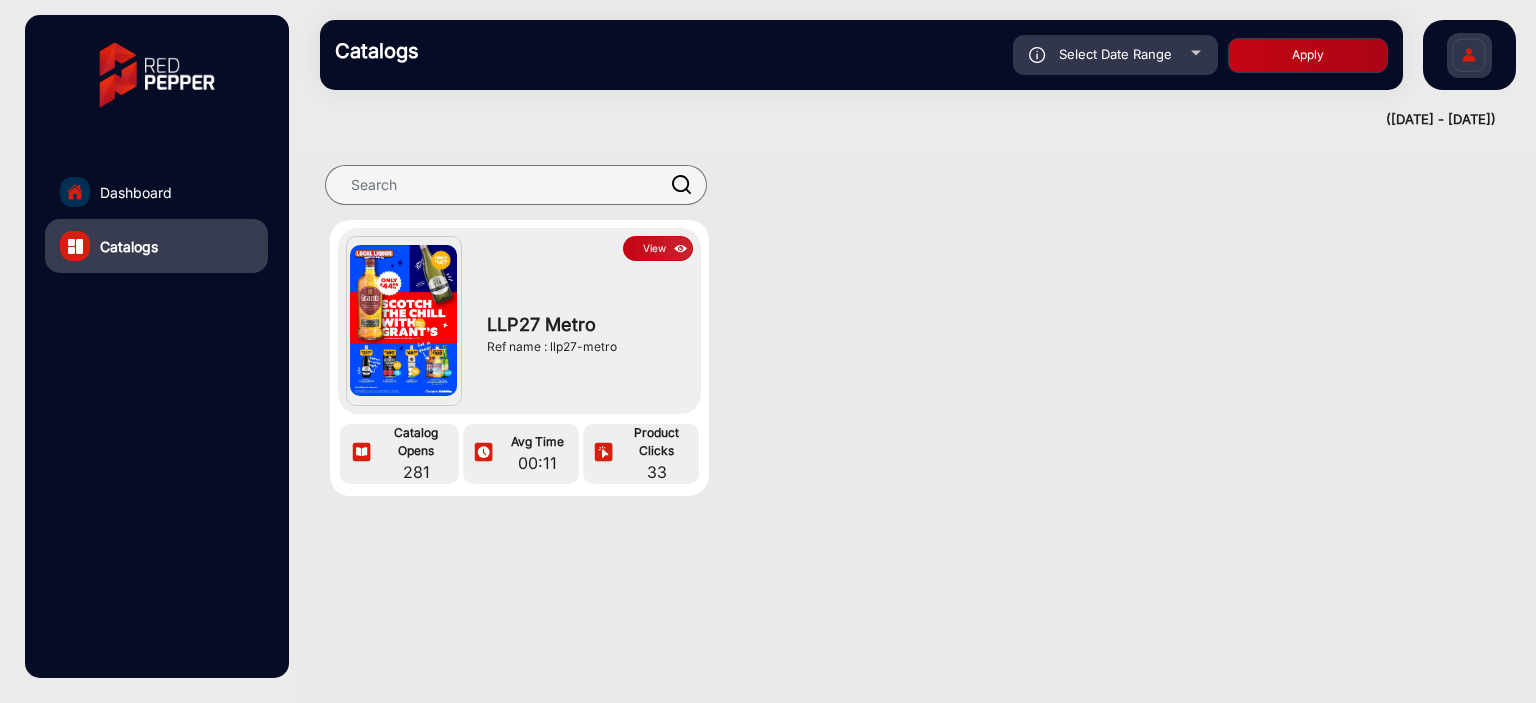click on "Dashboard" 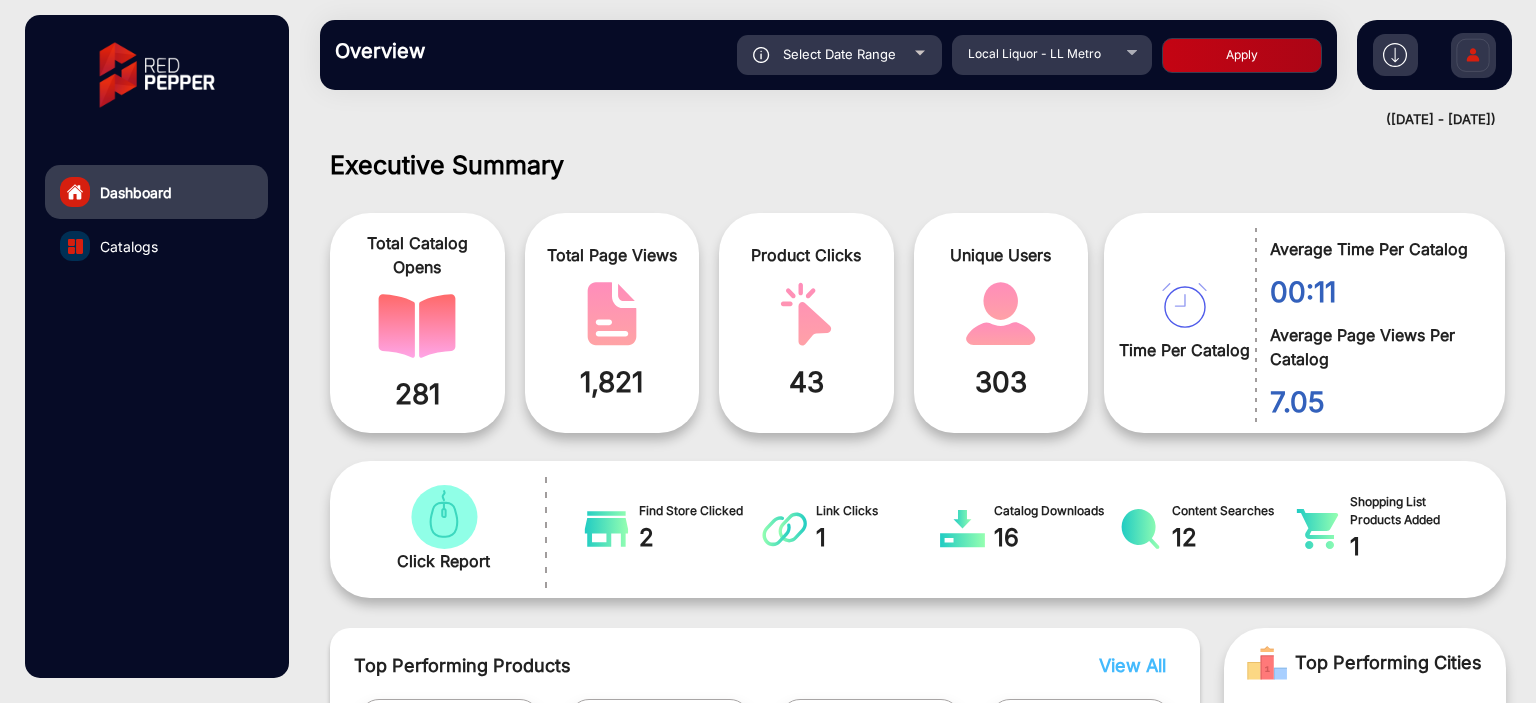 scroll, scrollTop: 15, scrollLeft: 0, axis: vertical 